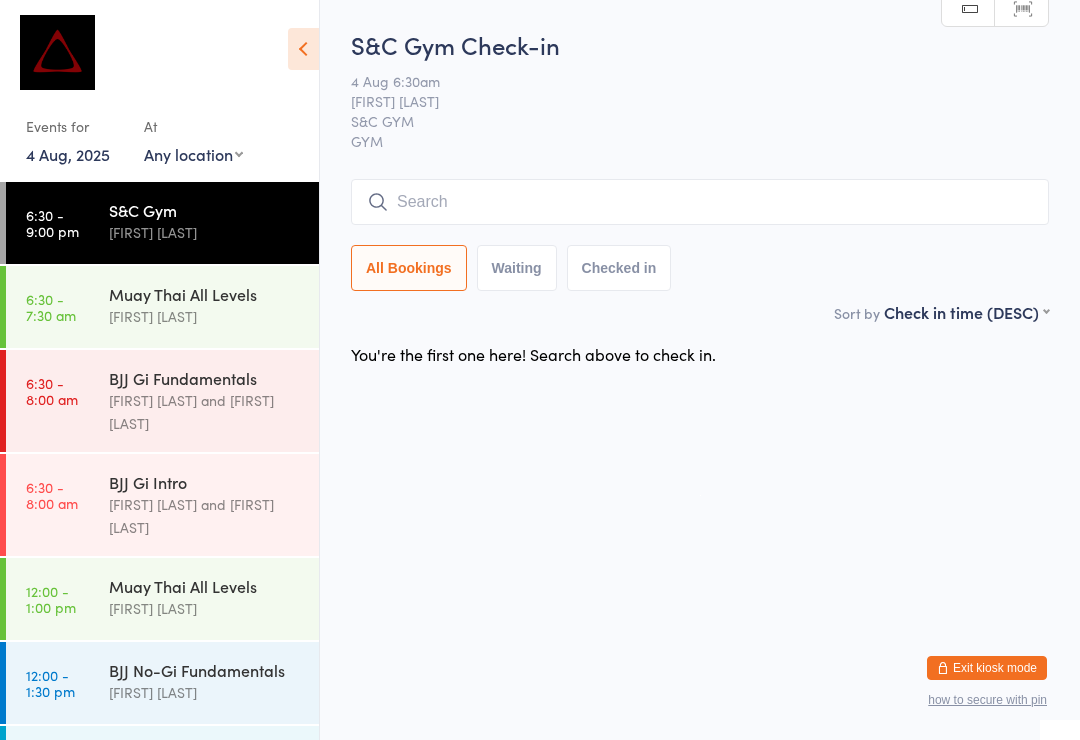 scroll, scrollTop: 0, scrollLeft: 0, axis: both 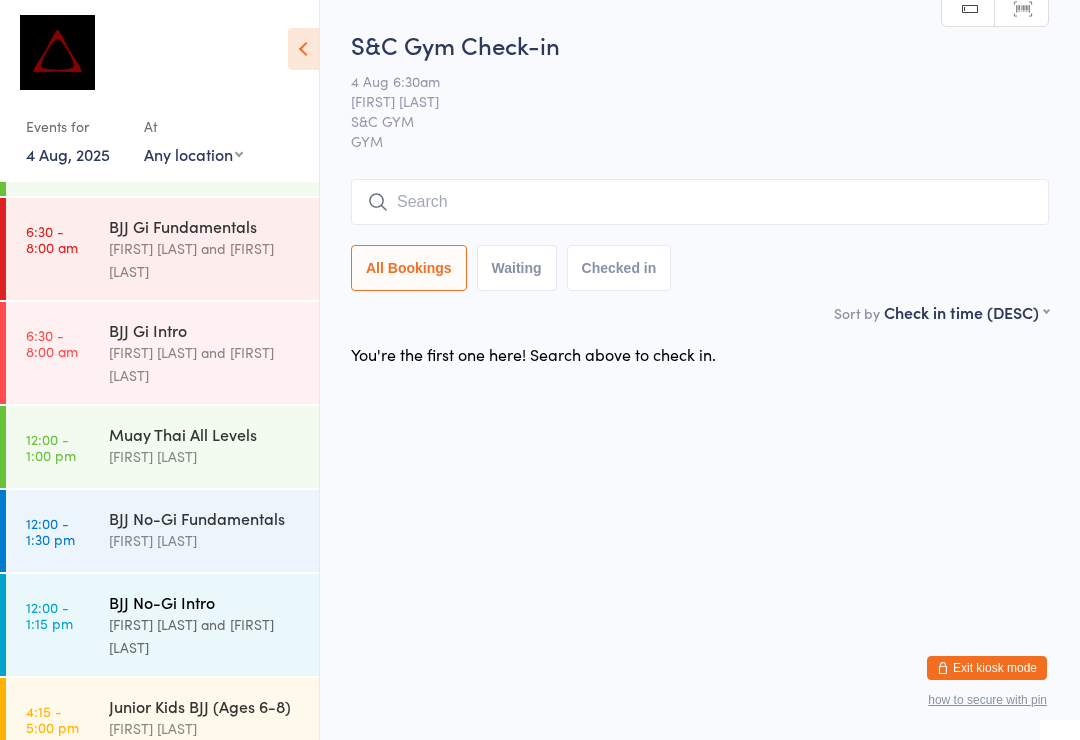 click on "BJJ No-Gi Intro" at bounding box center (205, 602) 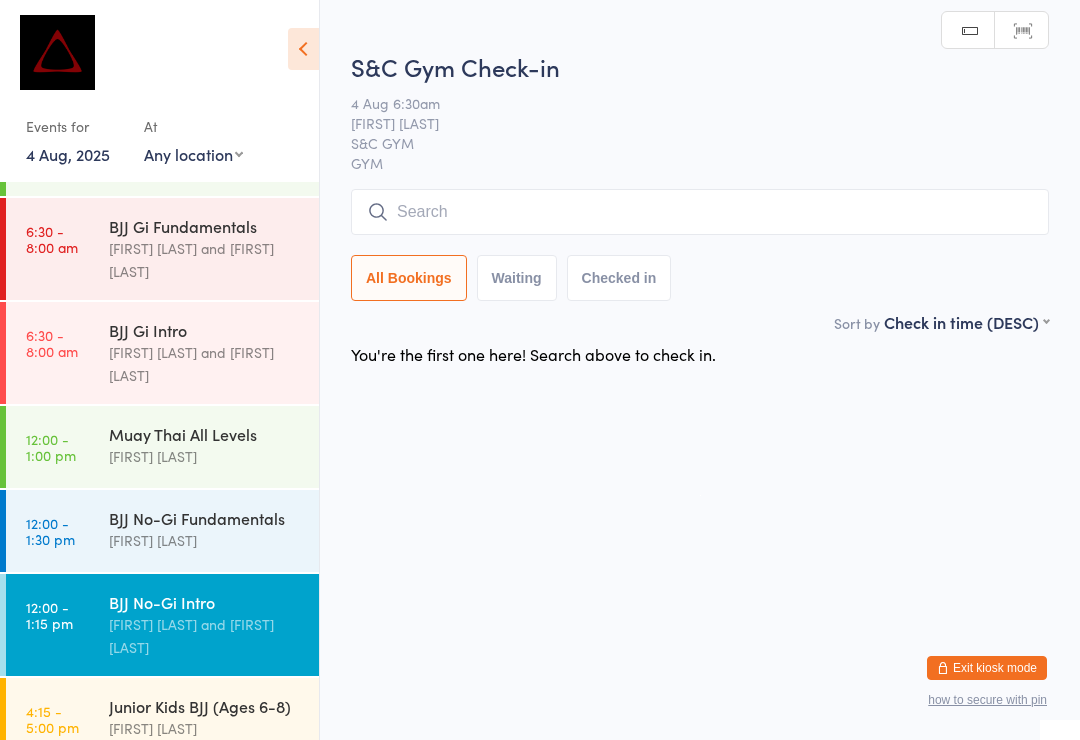 click at bounding box center (700, 212) 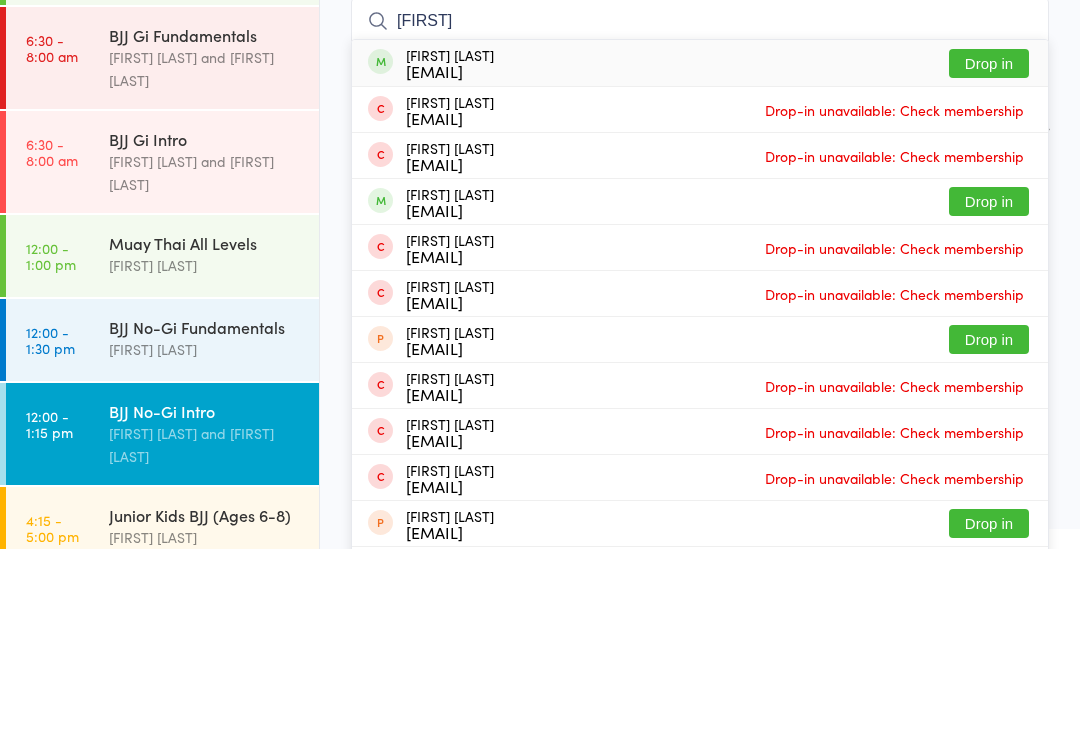 type on "[FIRST]" 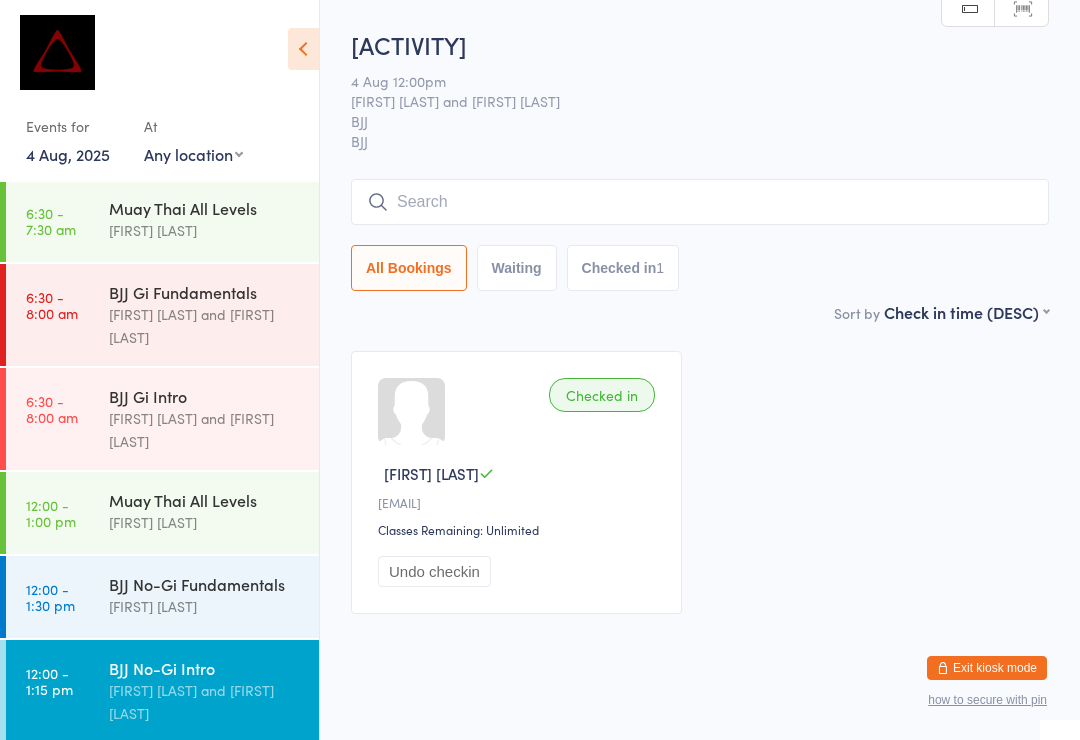 scroll, scrollTop: 81, scrollLeft: 0, axis: vertical 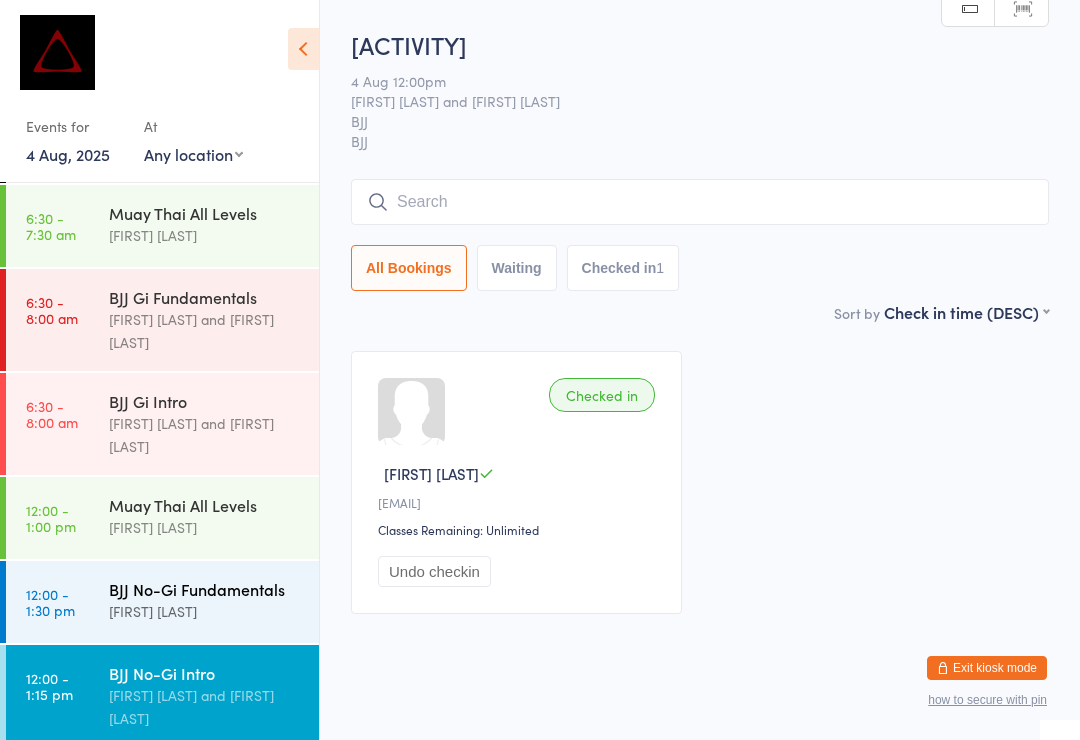 click on "[FIRST] [LAST]" at bounding box center (205, 611) 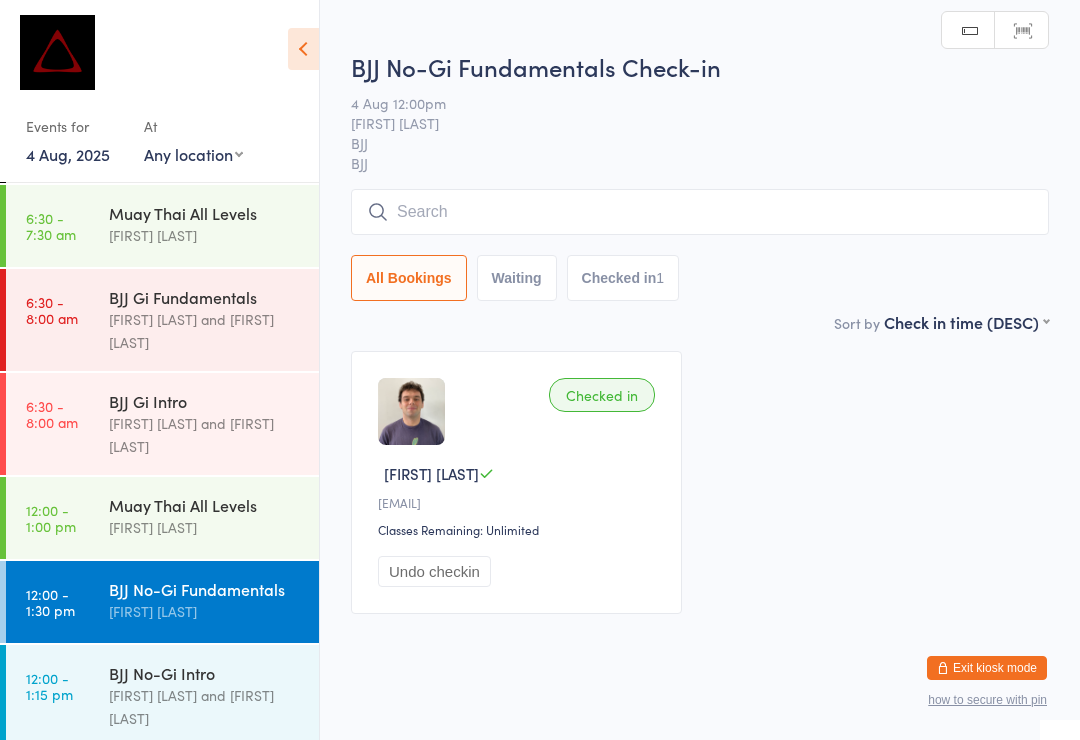 click at bounding box center [700, 212] 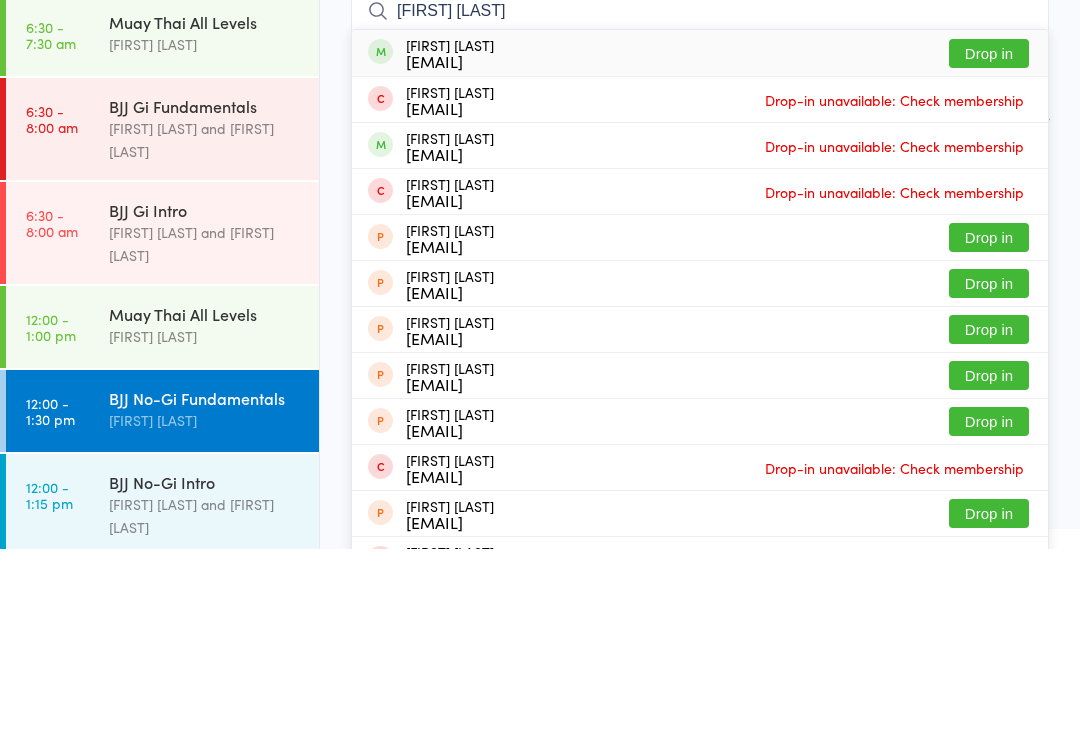 type on "[FIRST] [LAST]" 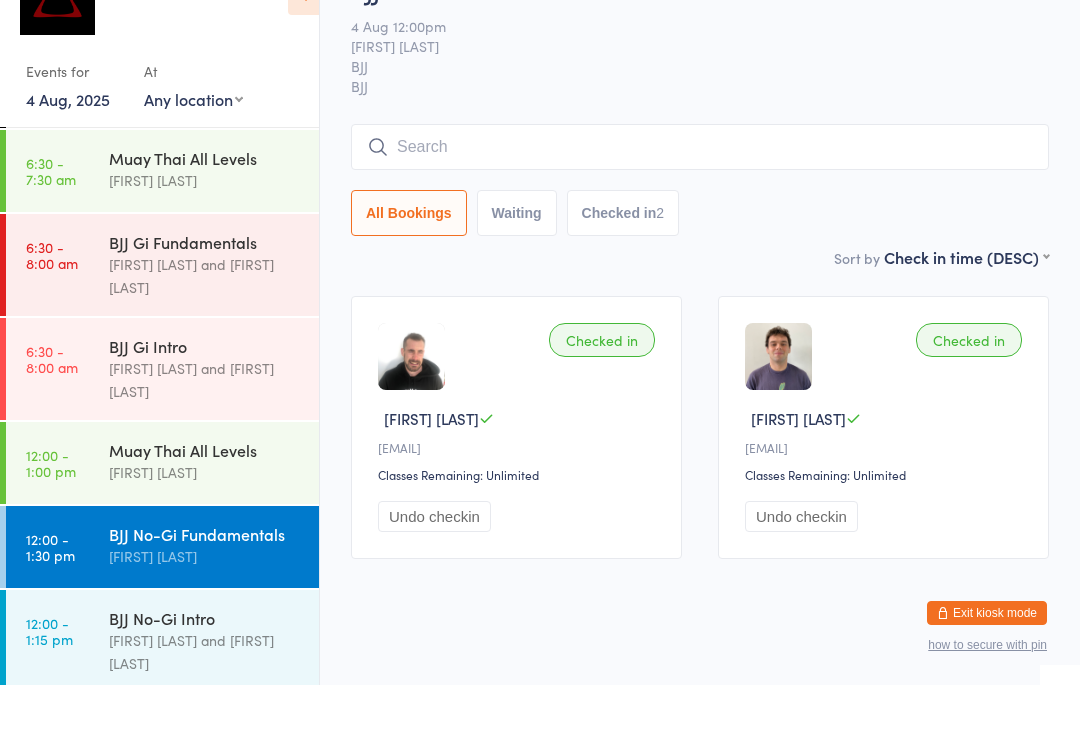 click on "Checked in [FIRST] [LAST] [EMAIL] Classes Remaining: Unlimited Undo checkin" at bounding box center [883, 482] 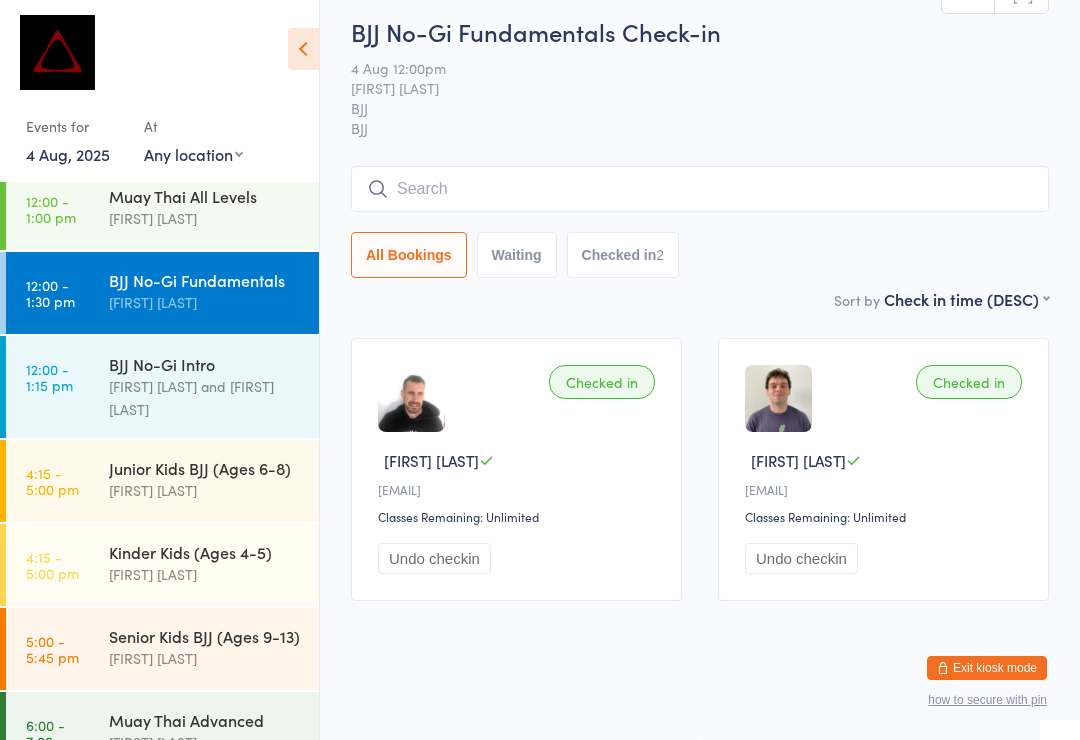 scroll, scrollTop: 384, scrollLeft: 0, axis: vertical 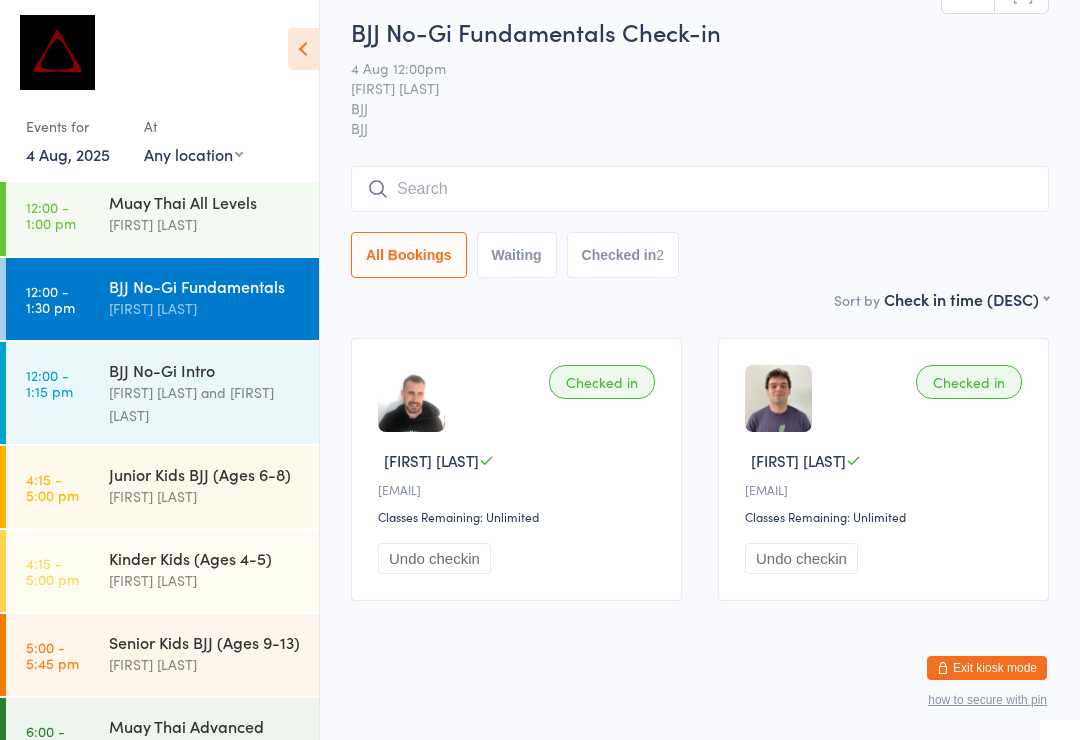 click at bounding box center (700, 189) 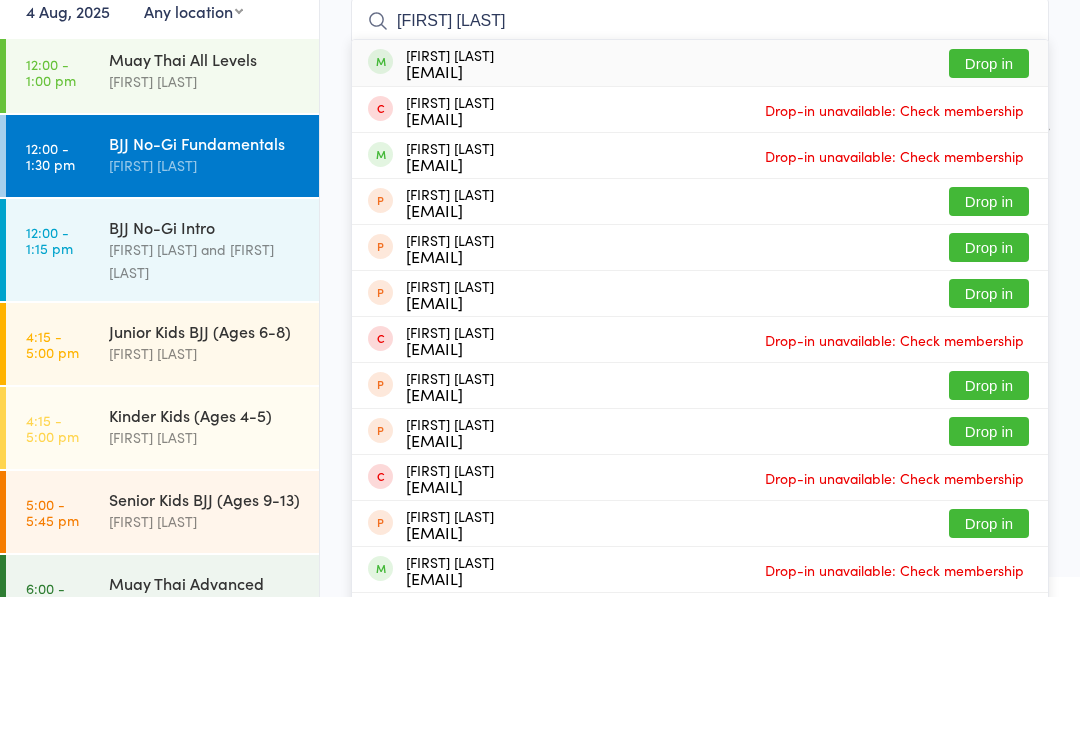 type on "[FIRST] [LAST]" 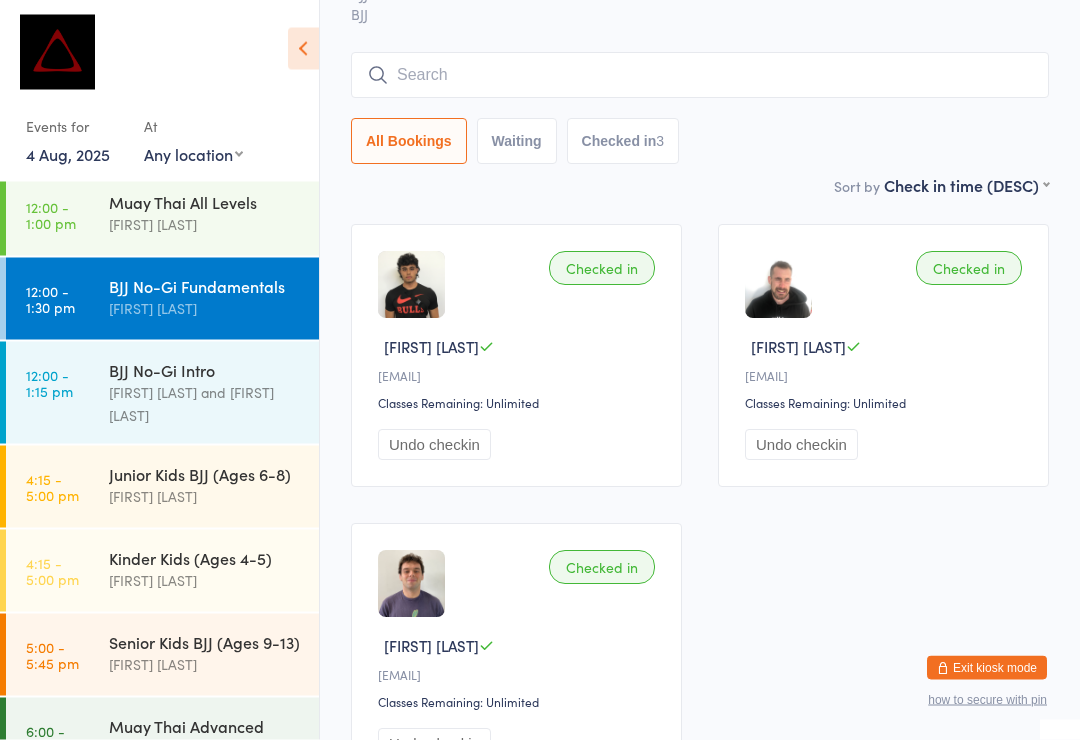 scroll, scrollTop: 127, scrollLeft: 0, axis: vertical 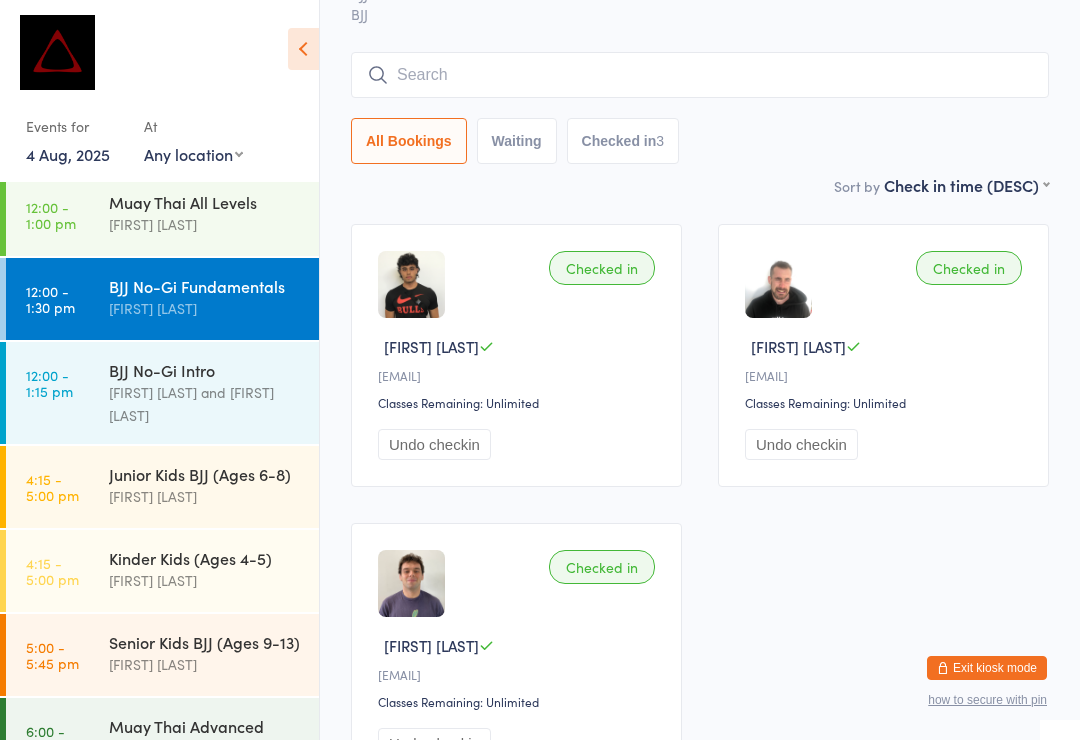 click on "BJJ No-Gi Fundamentals Check-in 4 Aug 12:00pm [FIRST] [LAST] BJJ BJJ Manual search Scanner input All Bookings Waiting Checked in 3" at bounding box center [700, 37] 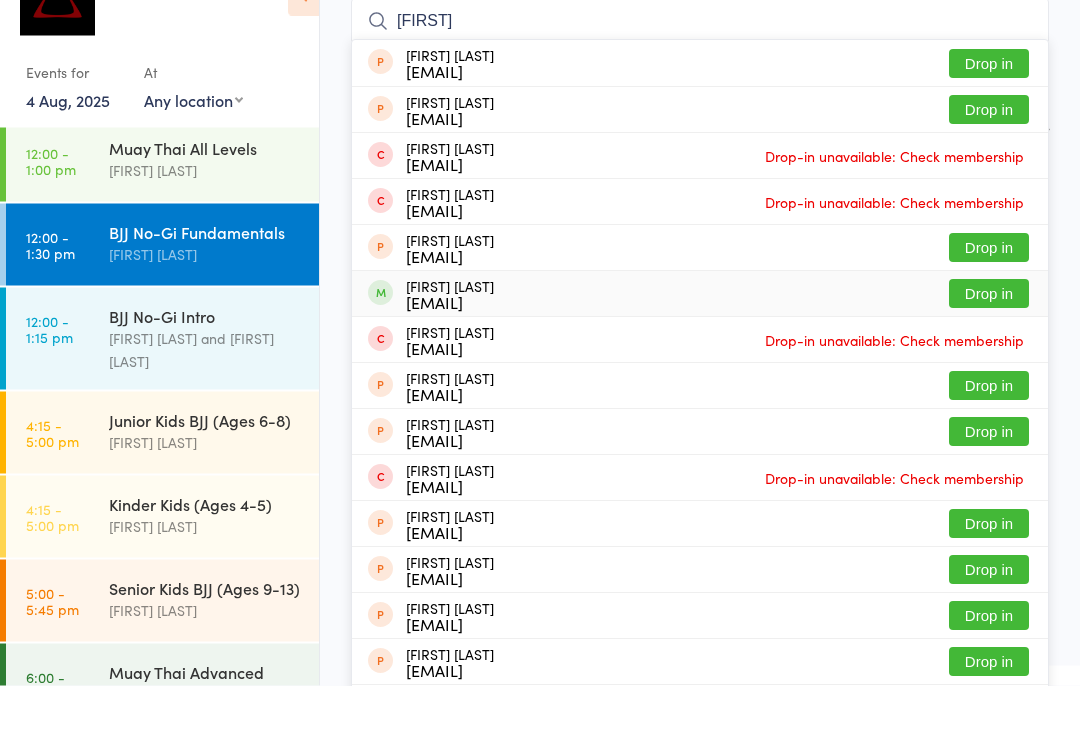 type on "[FIRST]" 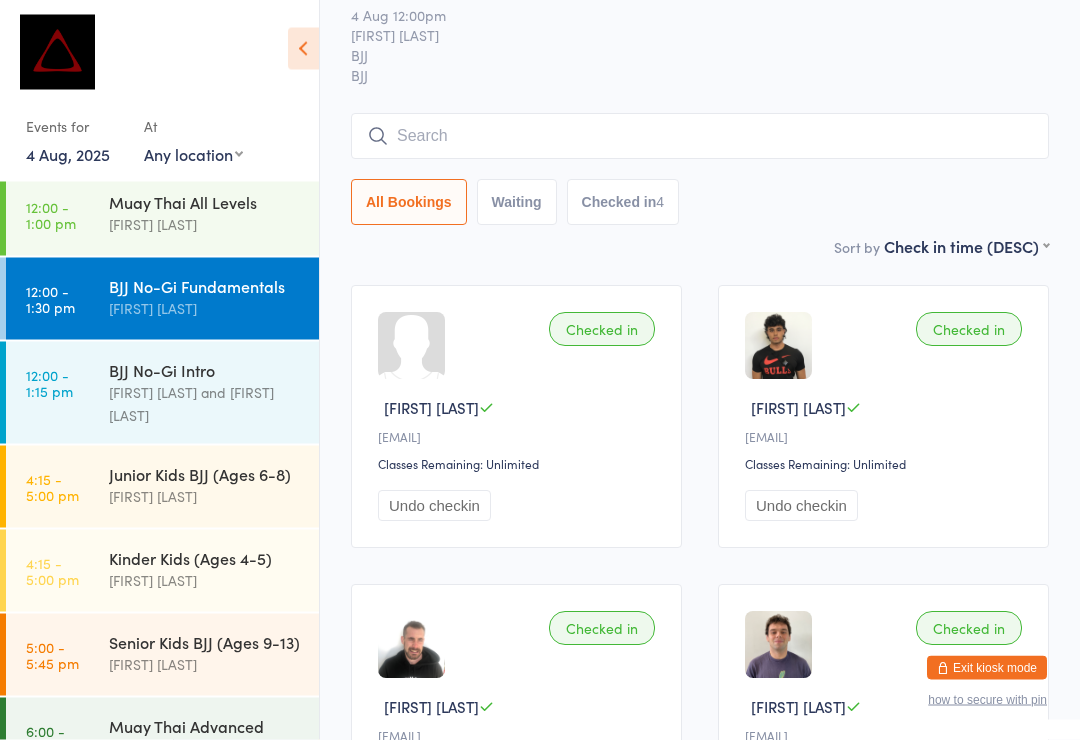 scroll, scrollTop: 0, scrollLeft: 0, axis: both 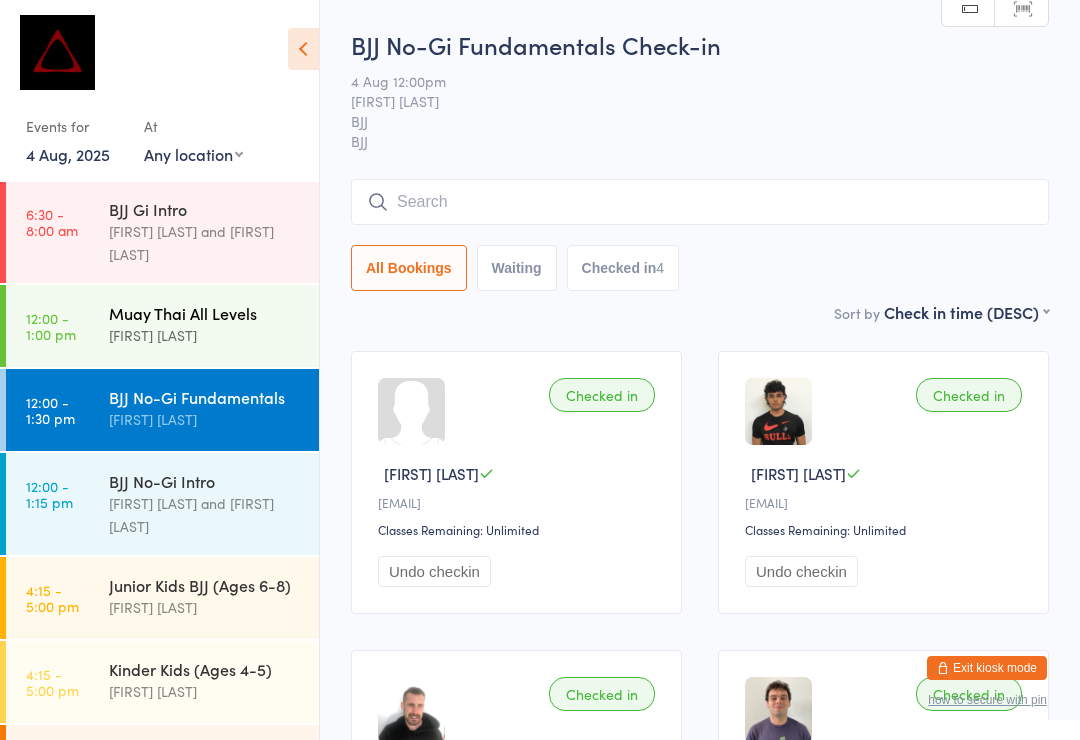 click on "[FIRST] [LAST]" at bounding box center (205, 335) 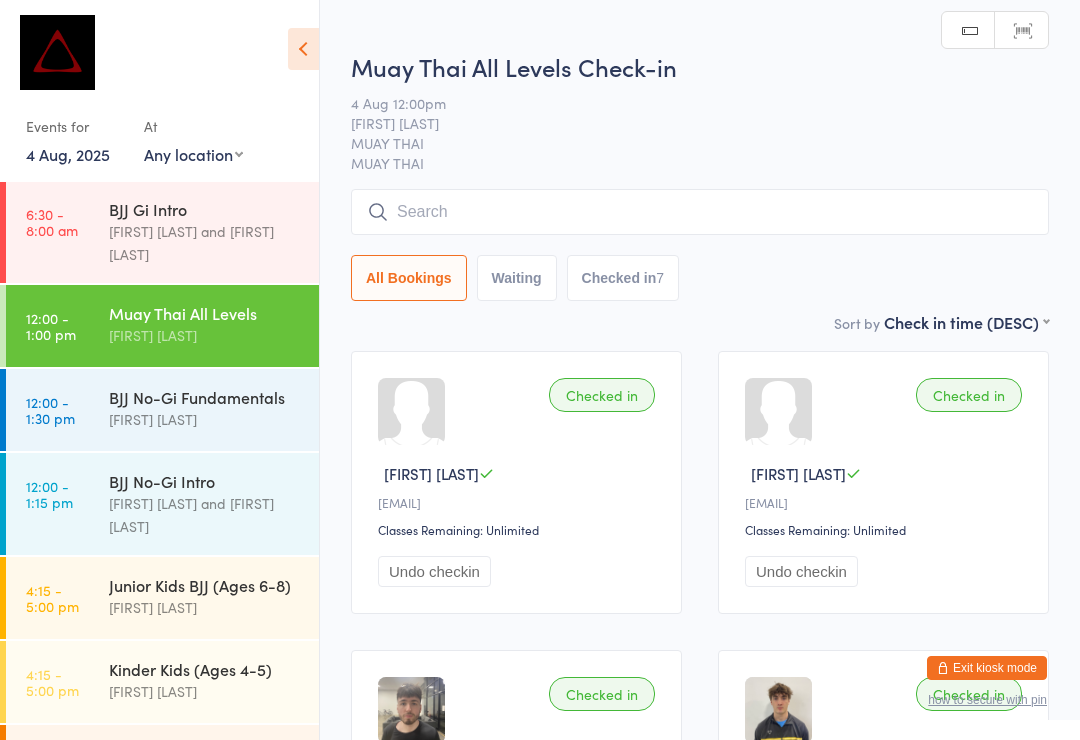 click at bounding box center (700, 212) 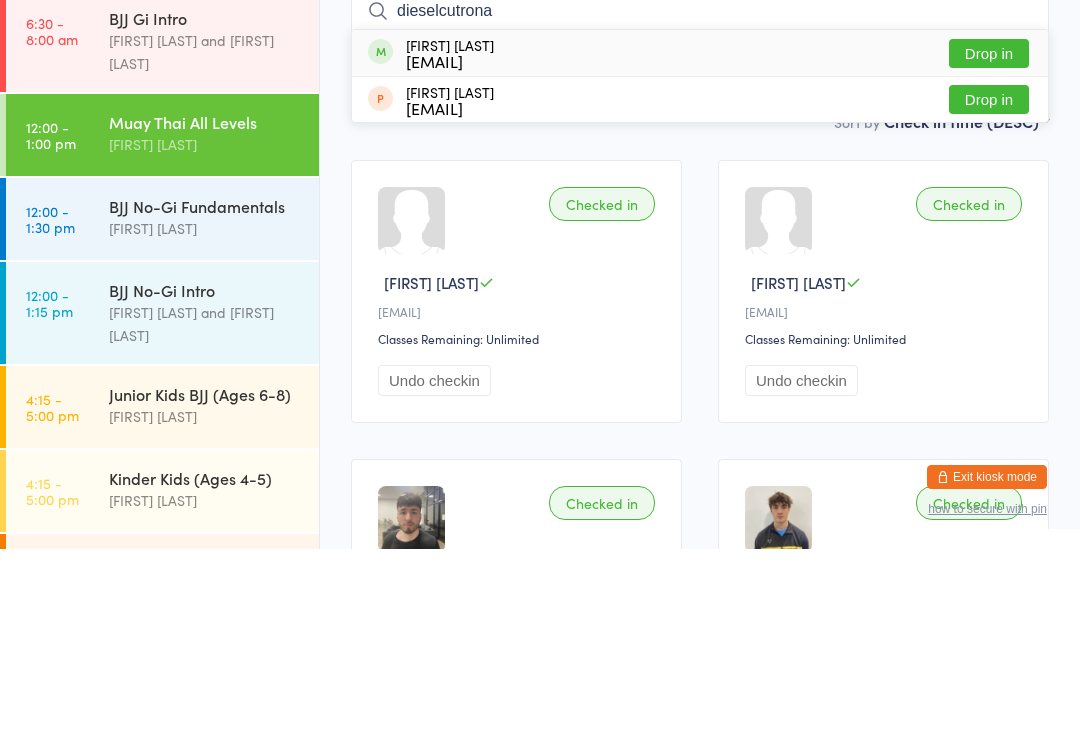 type on "dieselcutrona" 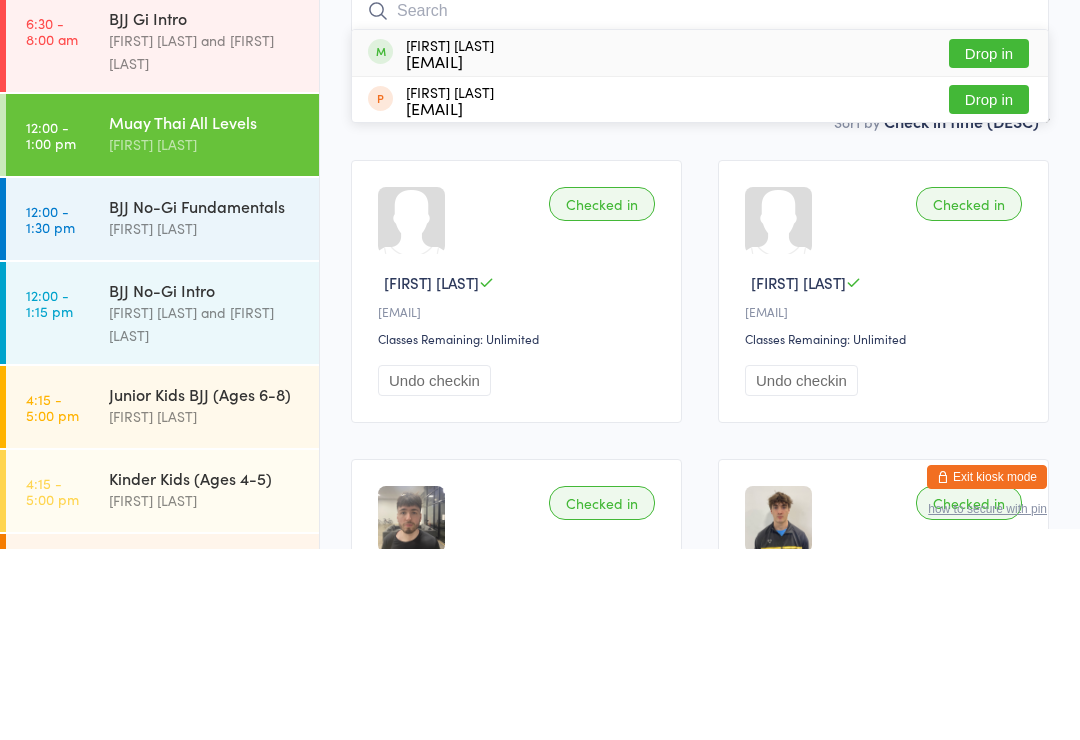 scroll, scrollTop: 191, scrollLeft: 0, axis: vertical 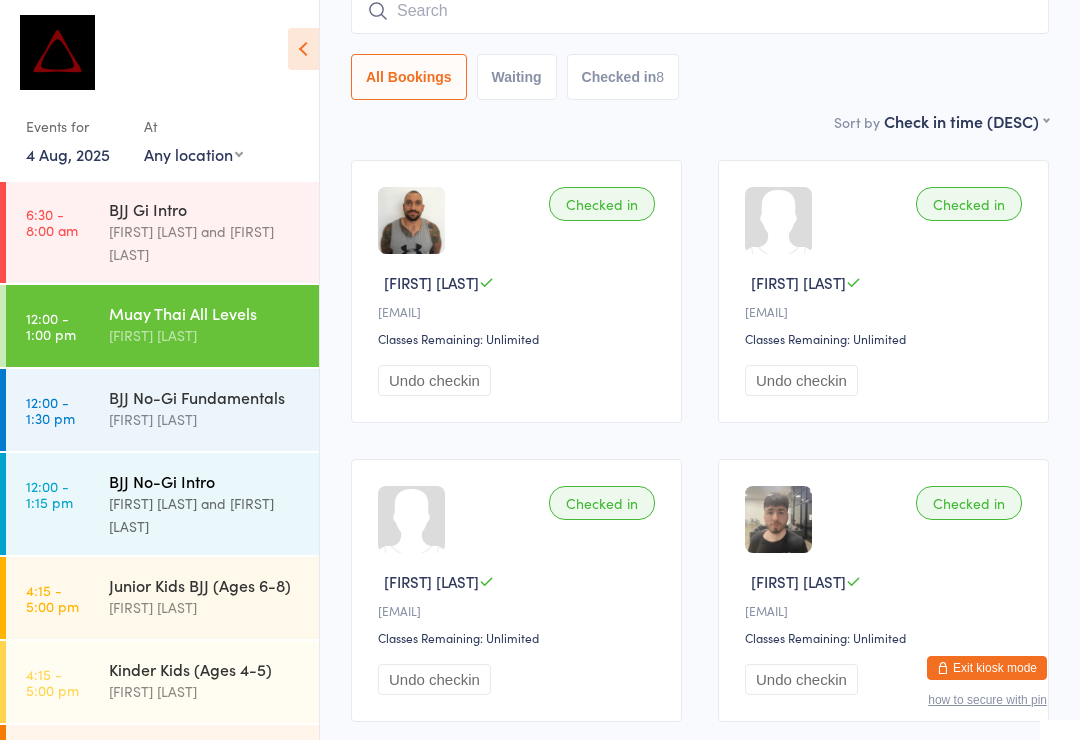 click on "BJJ No-Gi Intro" at bounding box center (205, 481) 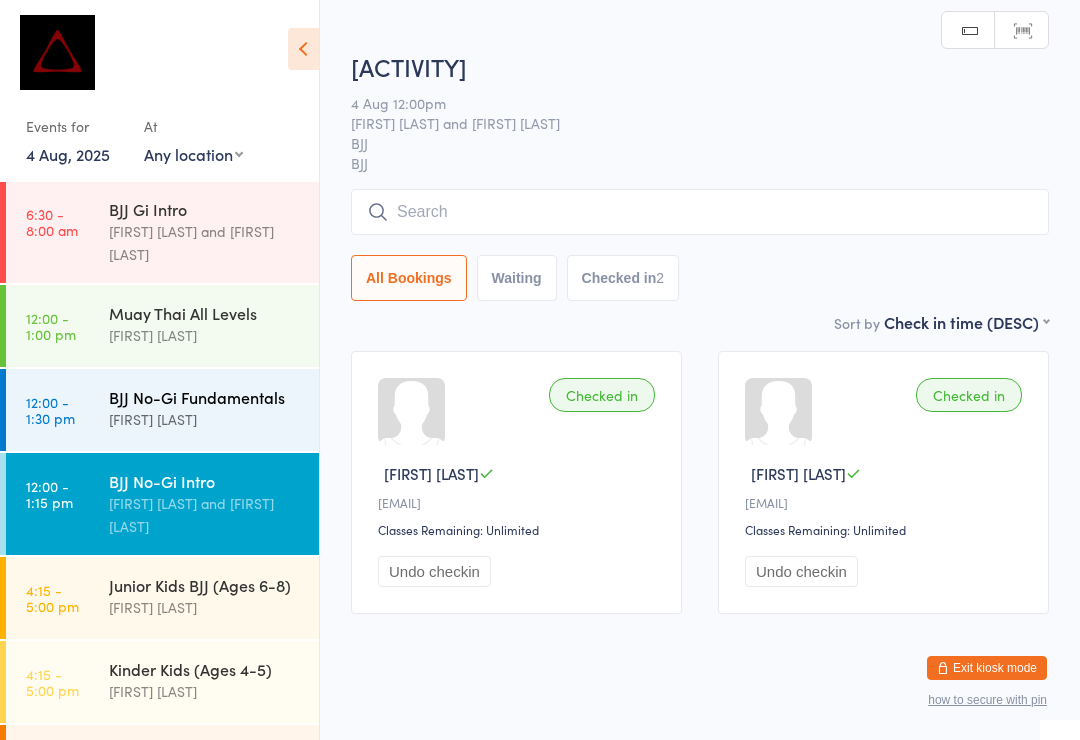 click on "BJJ No-Gi Fundamentals" at bounding box center [205, 397] 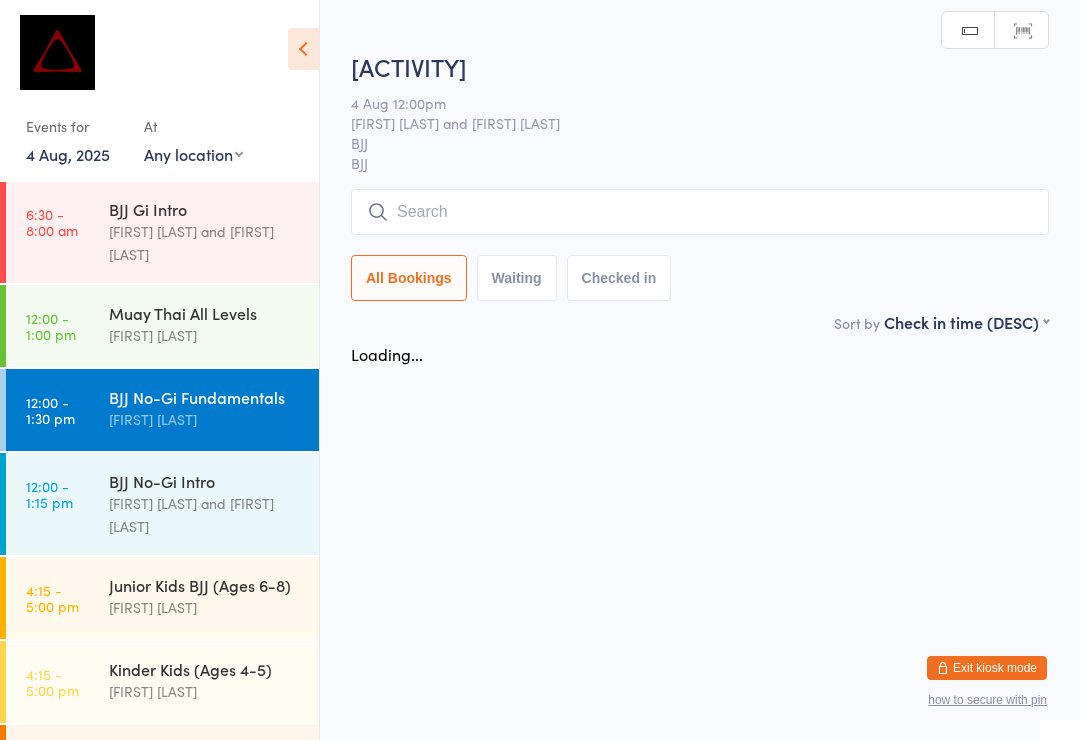 click at bounding box center [700, 212] 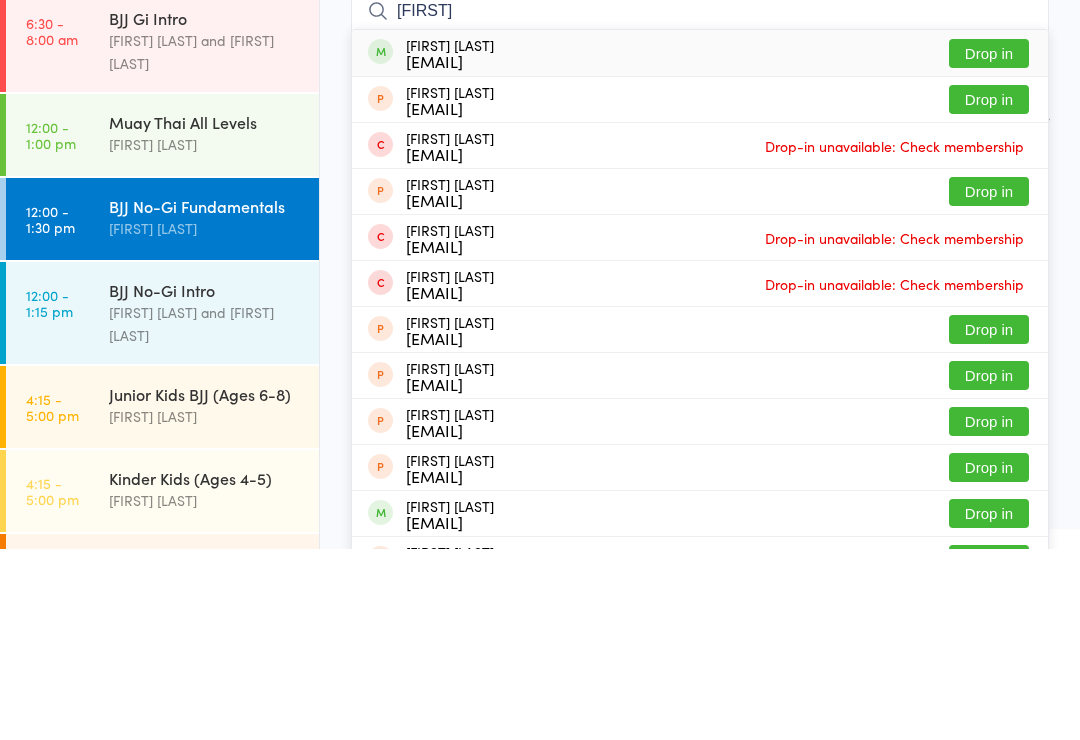 type on "[FIRST]" 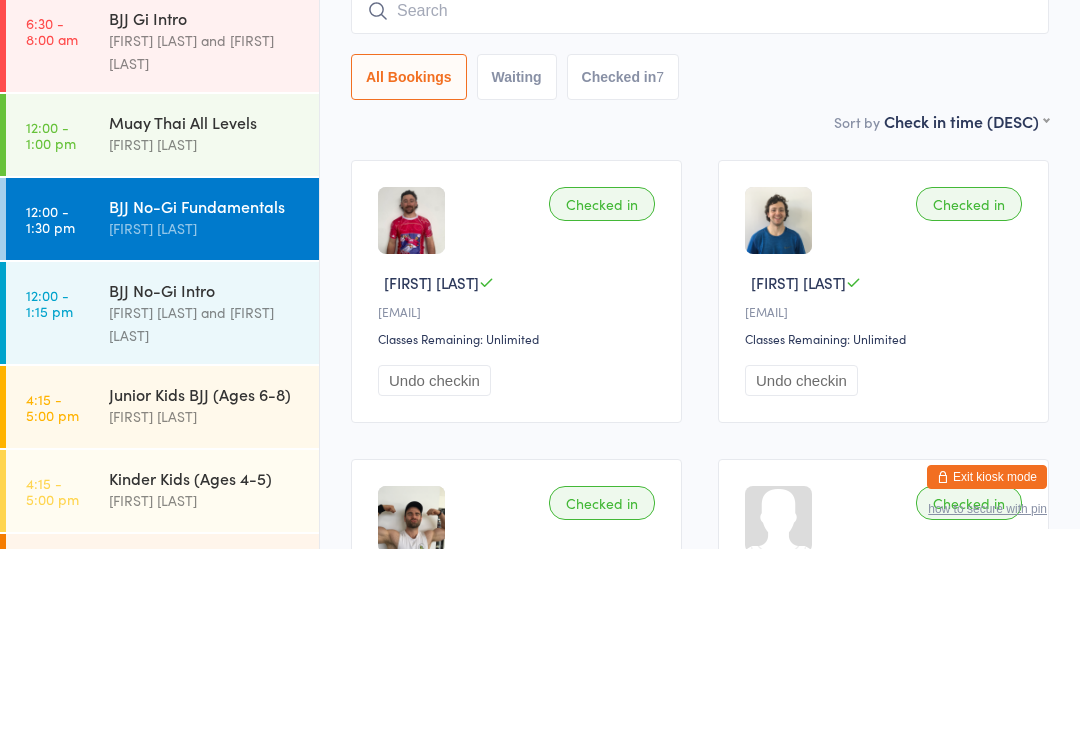 scroll, scrollTop: 191, scrollLeft: 0, axis: vertical 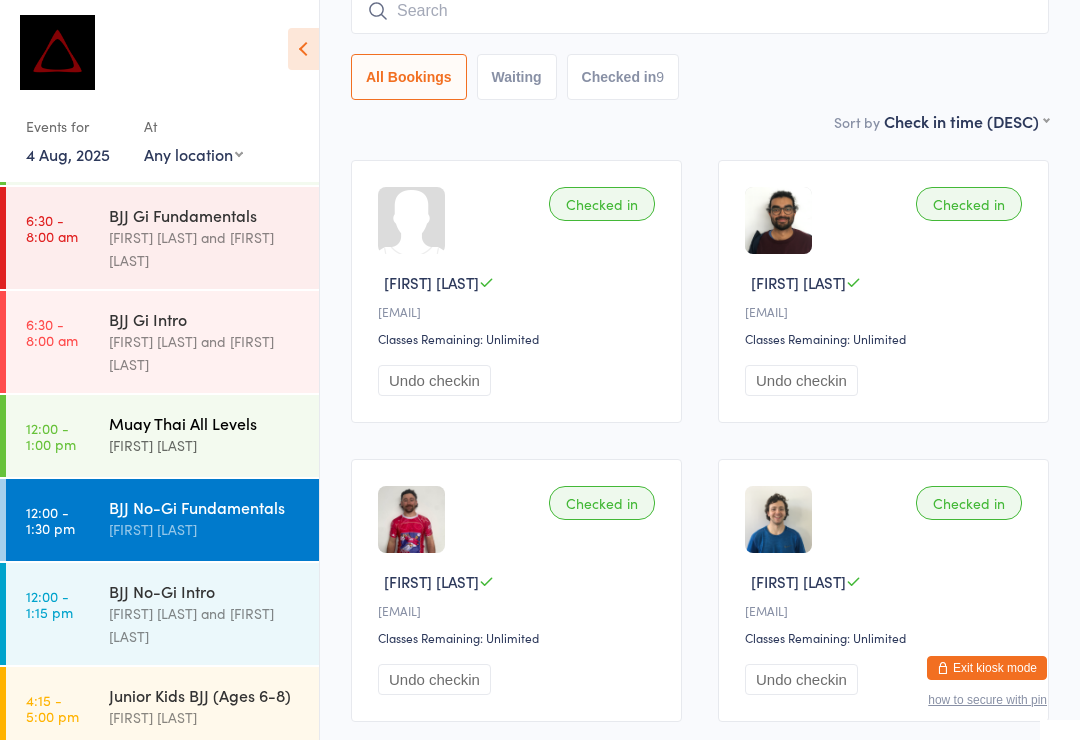 click on "Muay Thai All Levels" at bounding box center (205, 423) 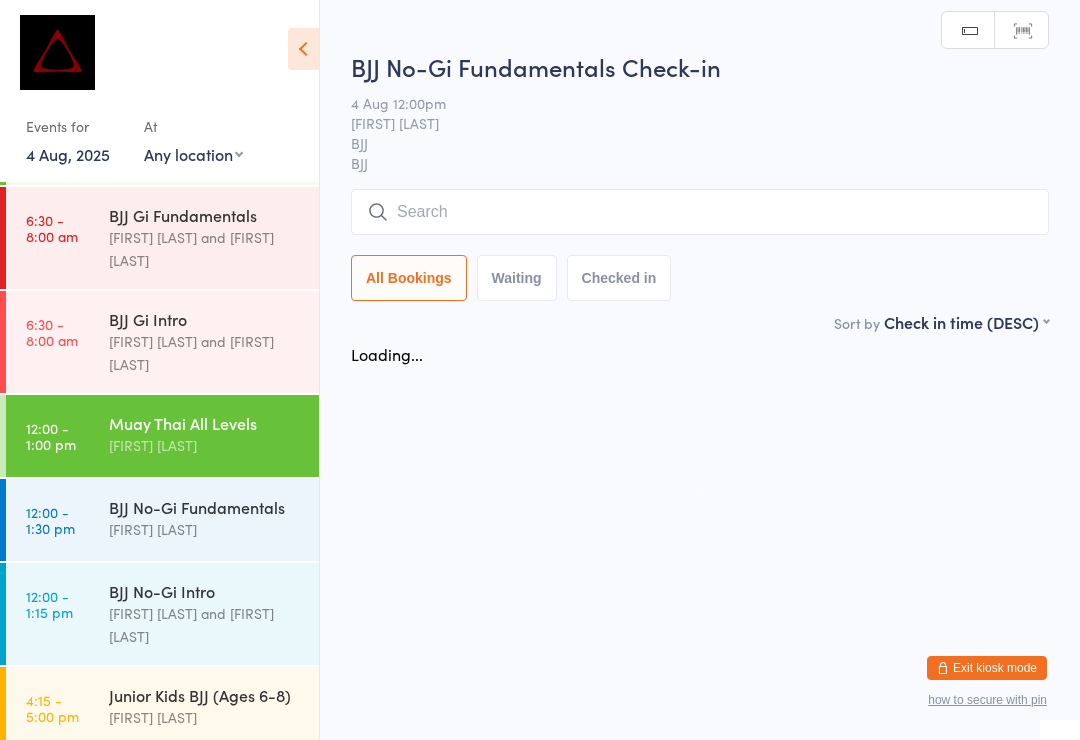 scroll, scrollTop: 0, scrollLeft: 0, axis: both 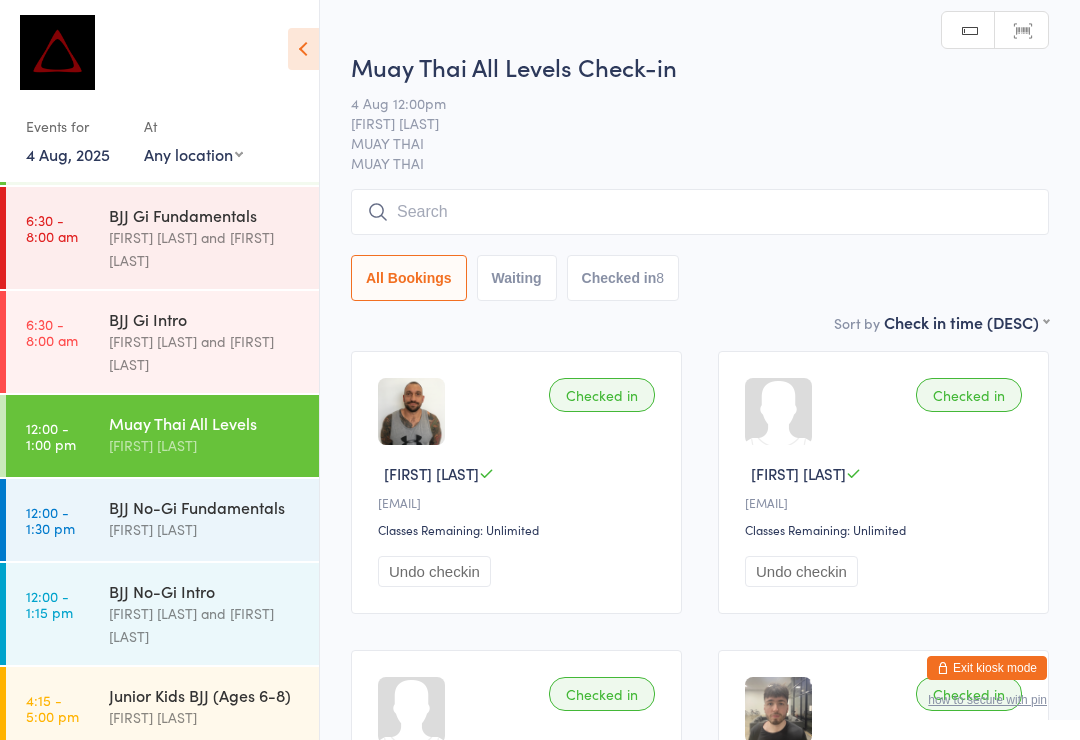 click at bounding box center [700, 212] 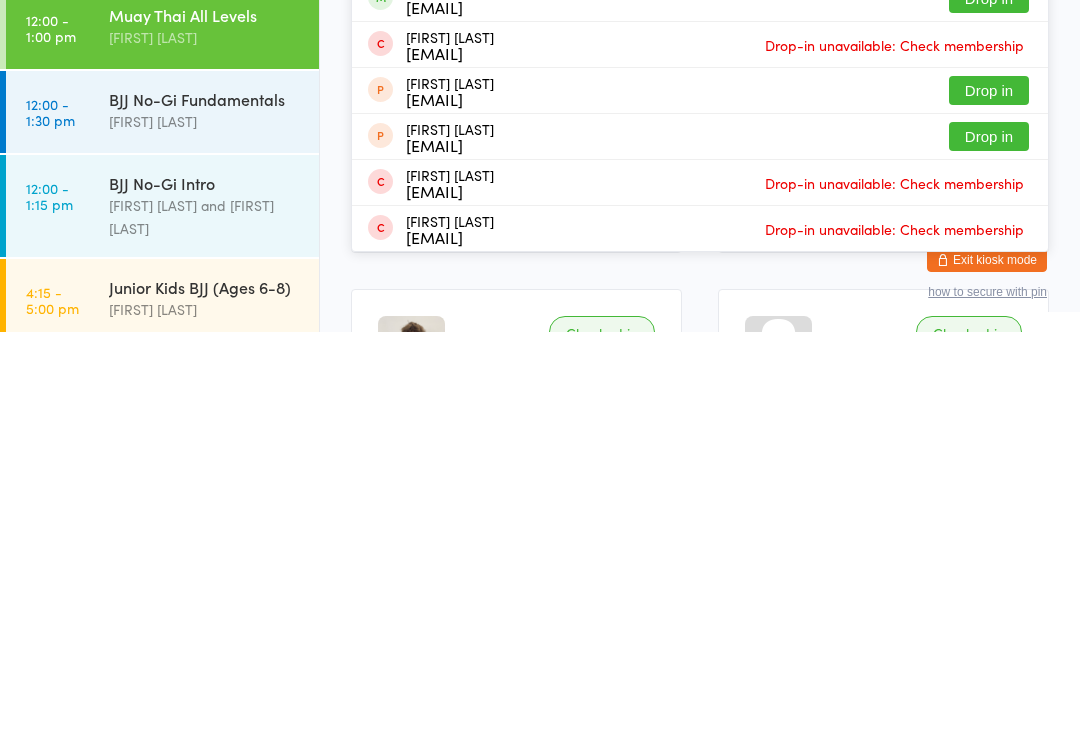 scroll, scrollTop: 255, scrollLeft: 0, axis: vertical 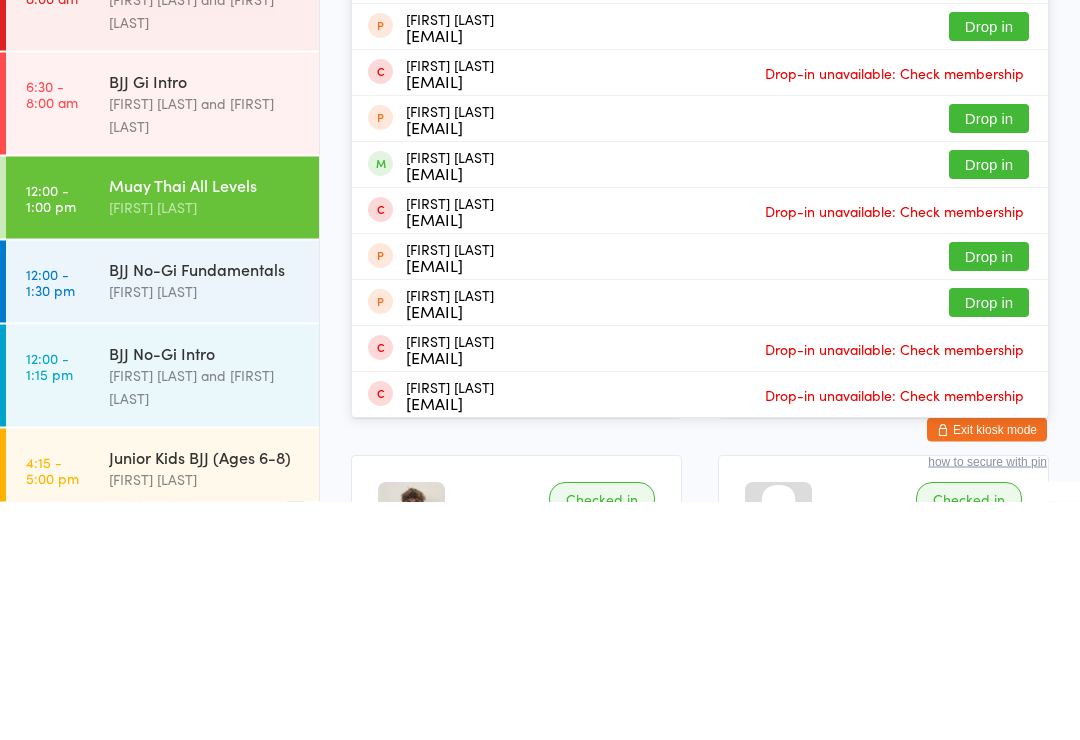 type on "[FIRST]" 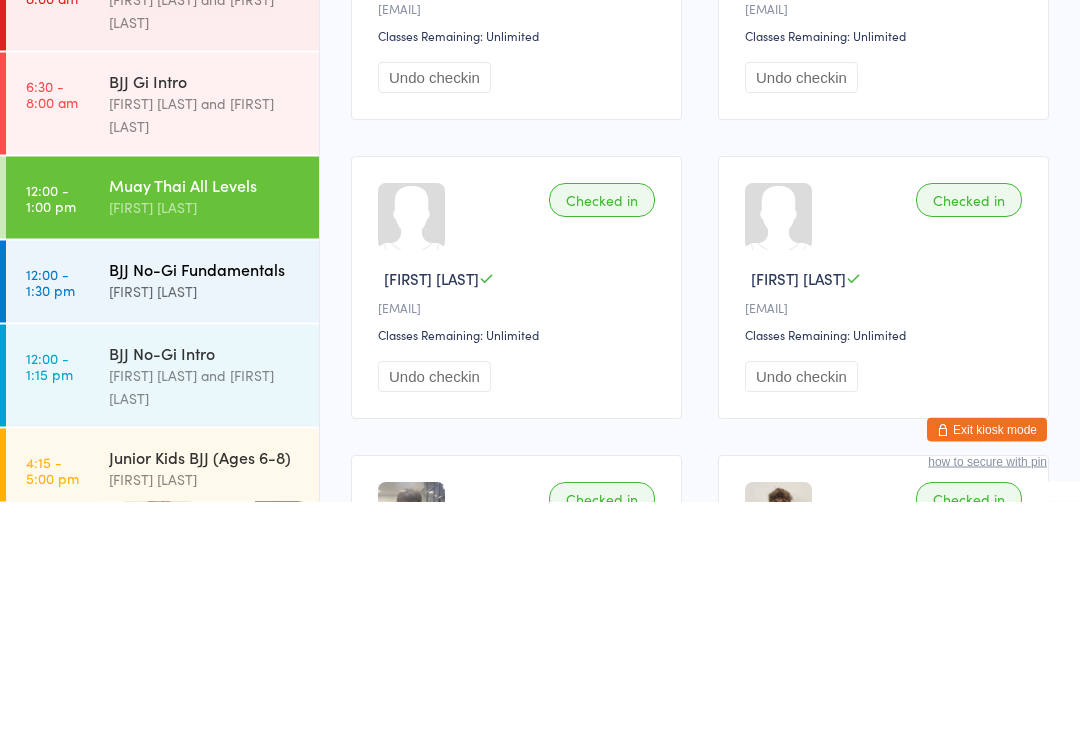 click on "BJJ No-Gi Fundamentals" at bounding box center [205, 507] 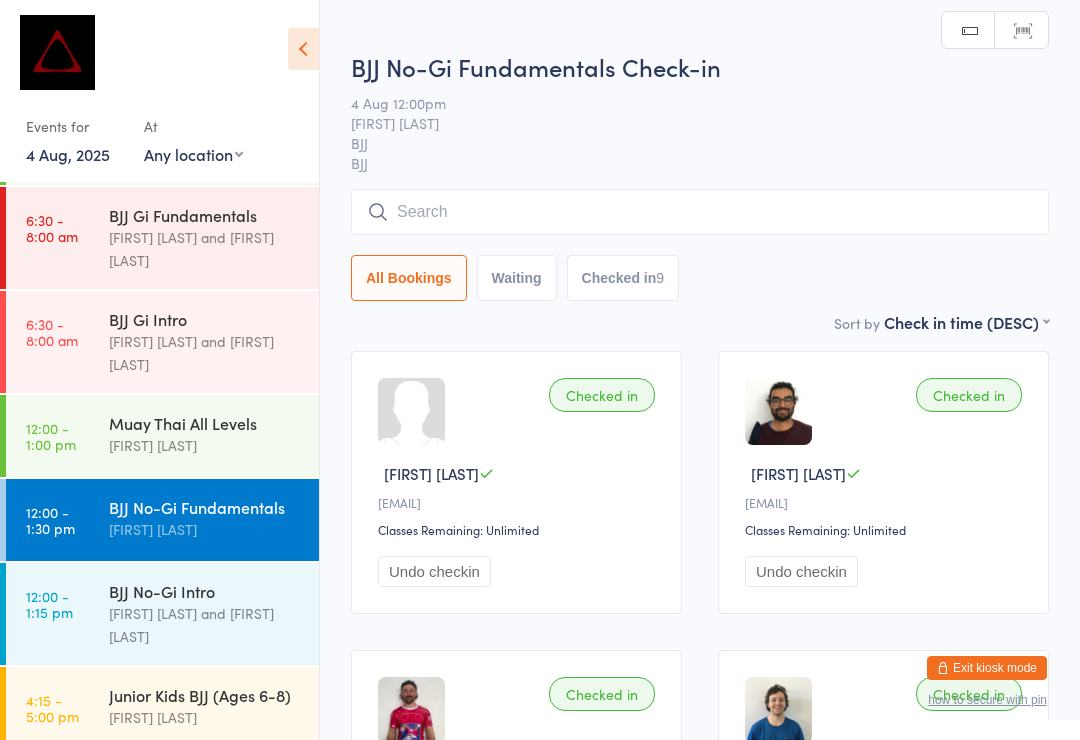 click at bounding box center [700, 212] 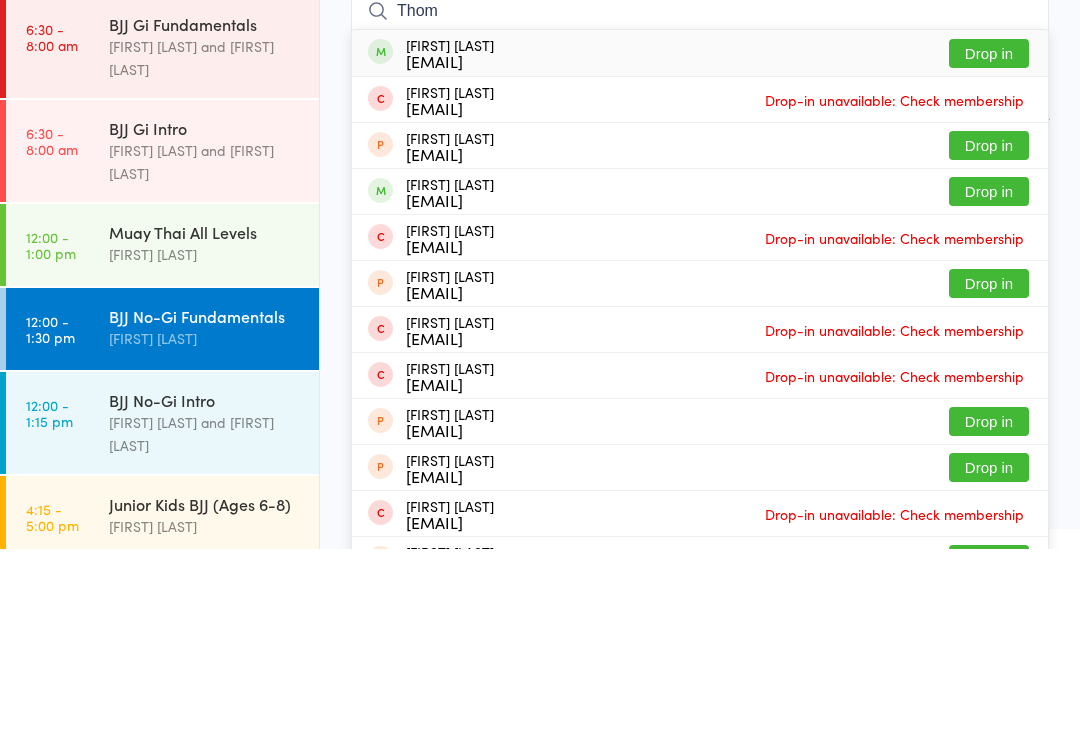 type on "Thom" 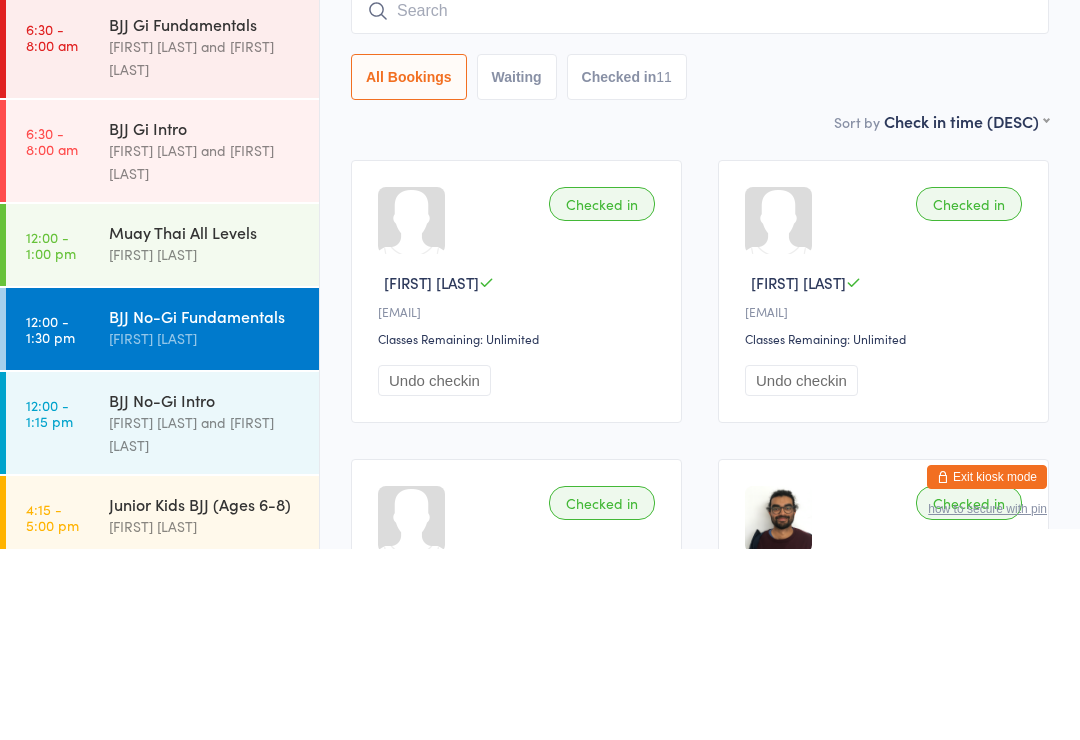 scroll, scrollTop: 169, scrollLeft: 0, axis: vertical 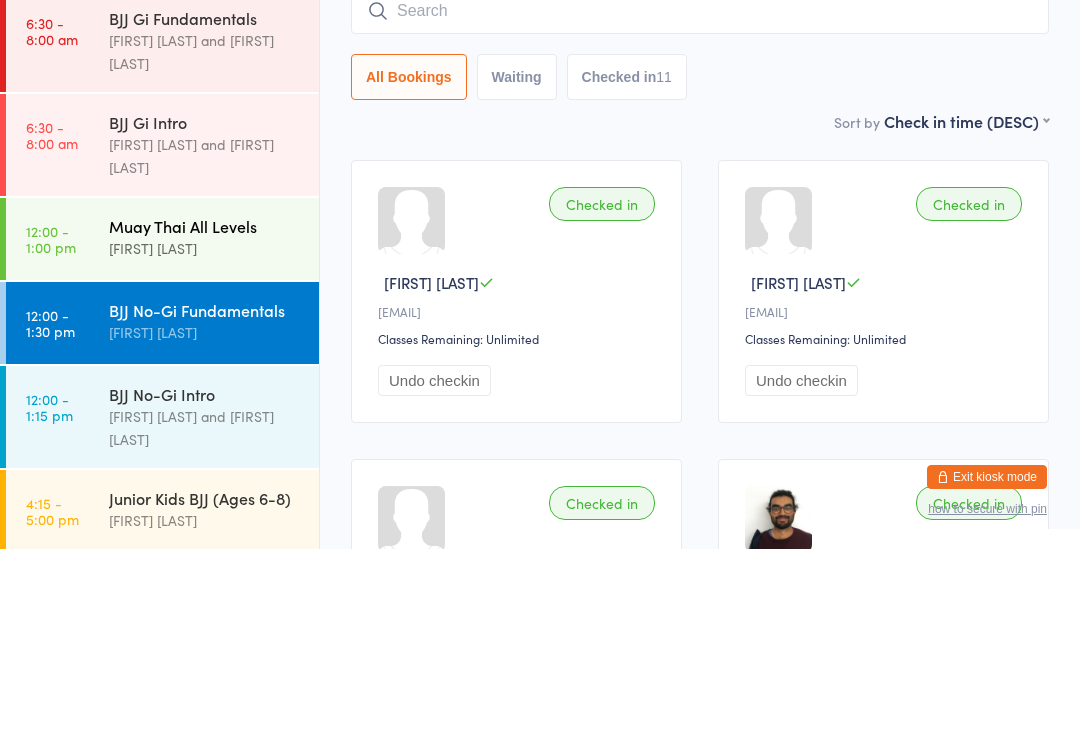 click on "Muay Thai All Levels" at bounding box center [205, 417] 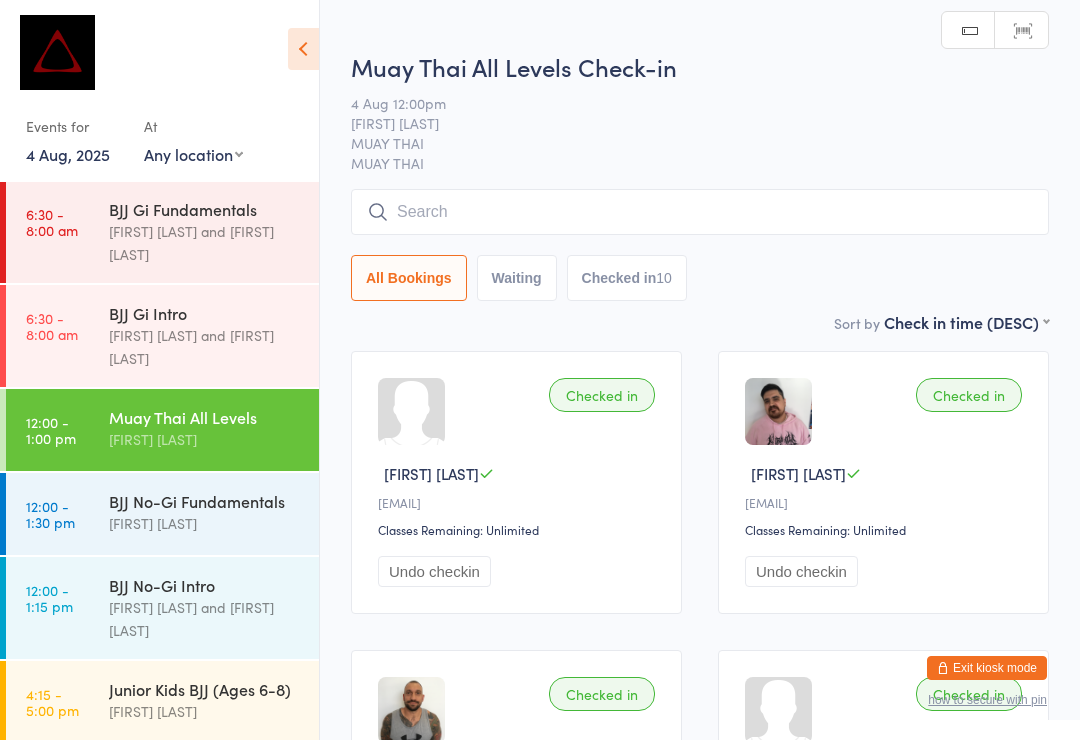 click at bounding box center [700, 212] 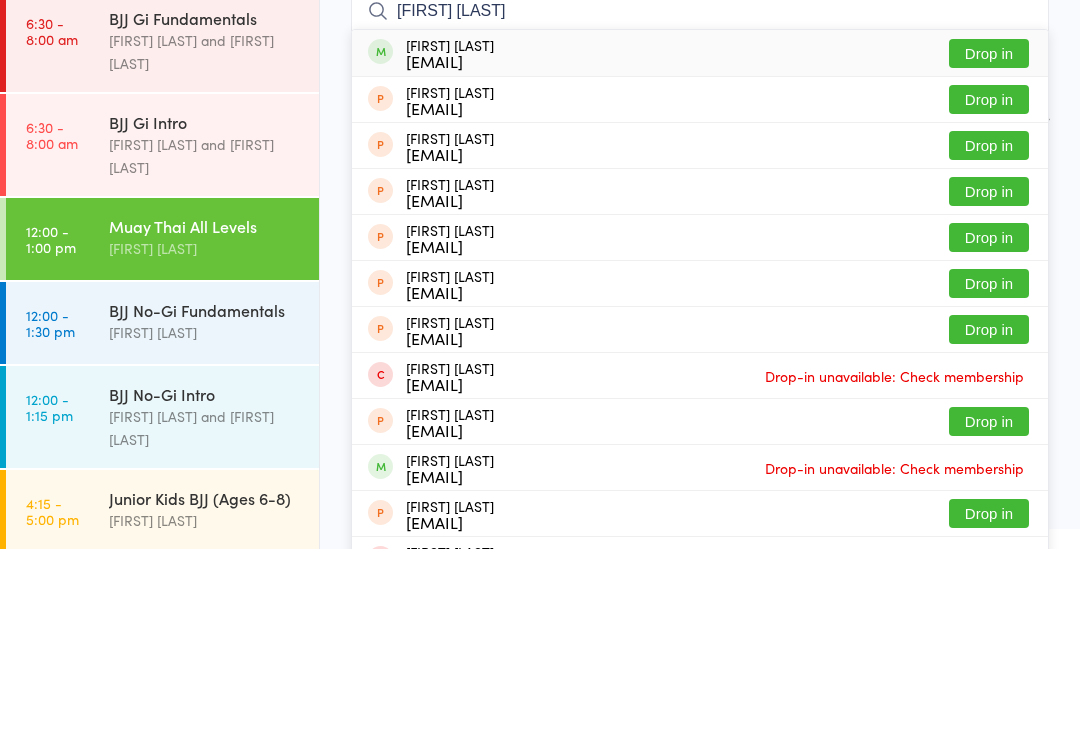 type on "[FIRST] [LAST]" 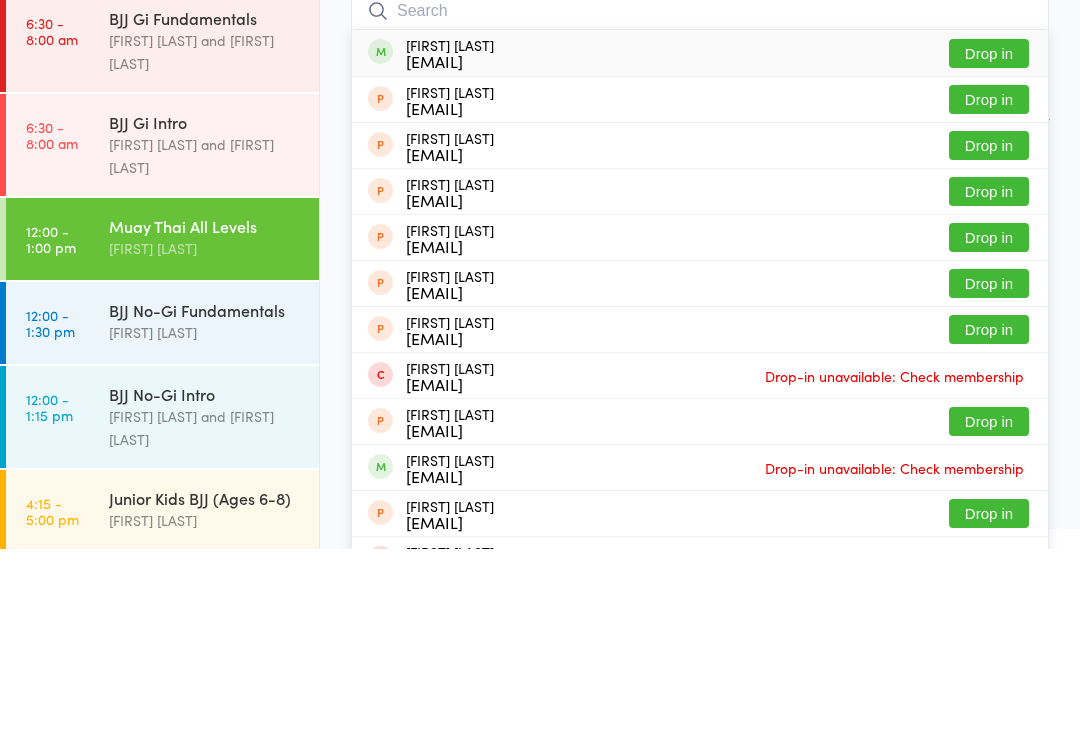 scroll, scrollTop: 191, scrollLeft: 0, axis: vertical 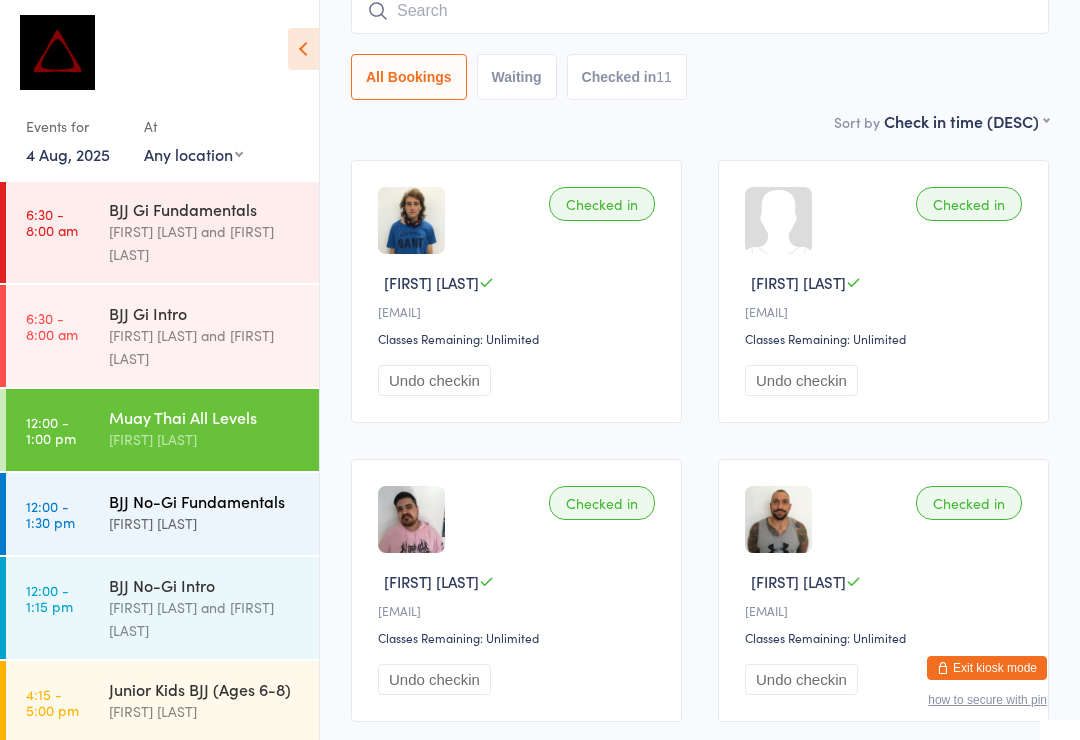 click on "BJJ No-Gi Fundamentals" at bounding box center (205, 501) 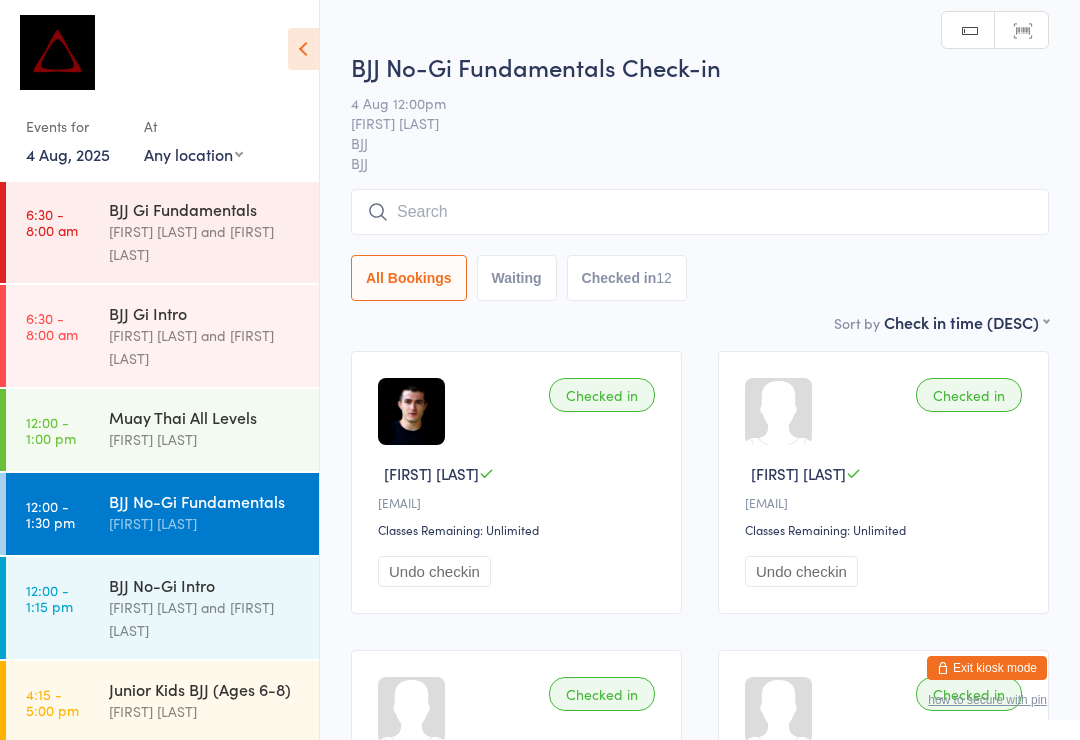click at bounding box center [700, 212] 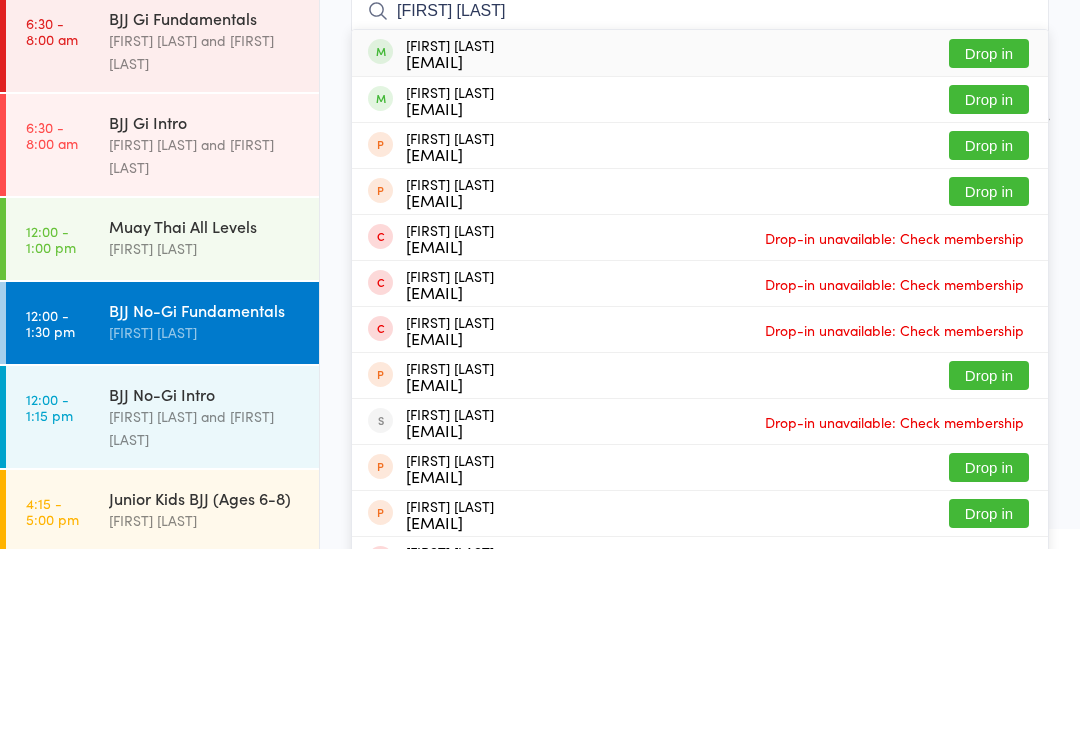 type on "[FIRST] [LAST]" 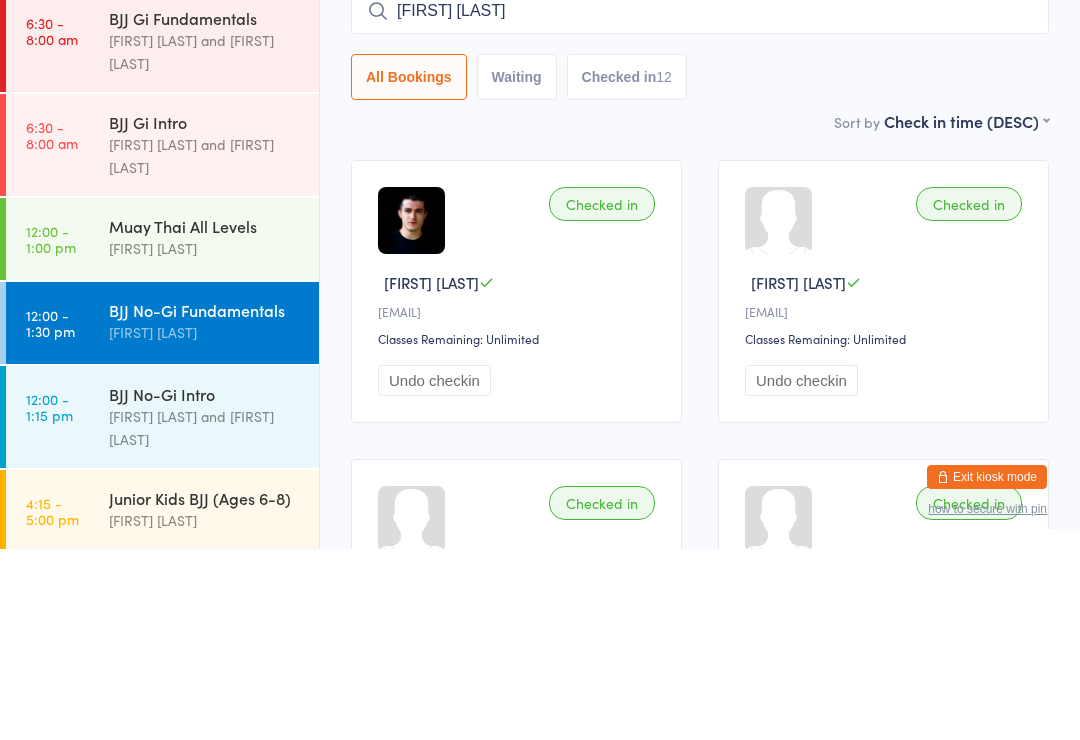 type 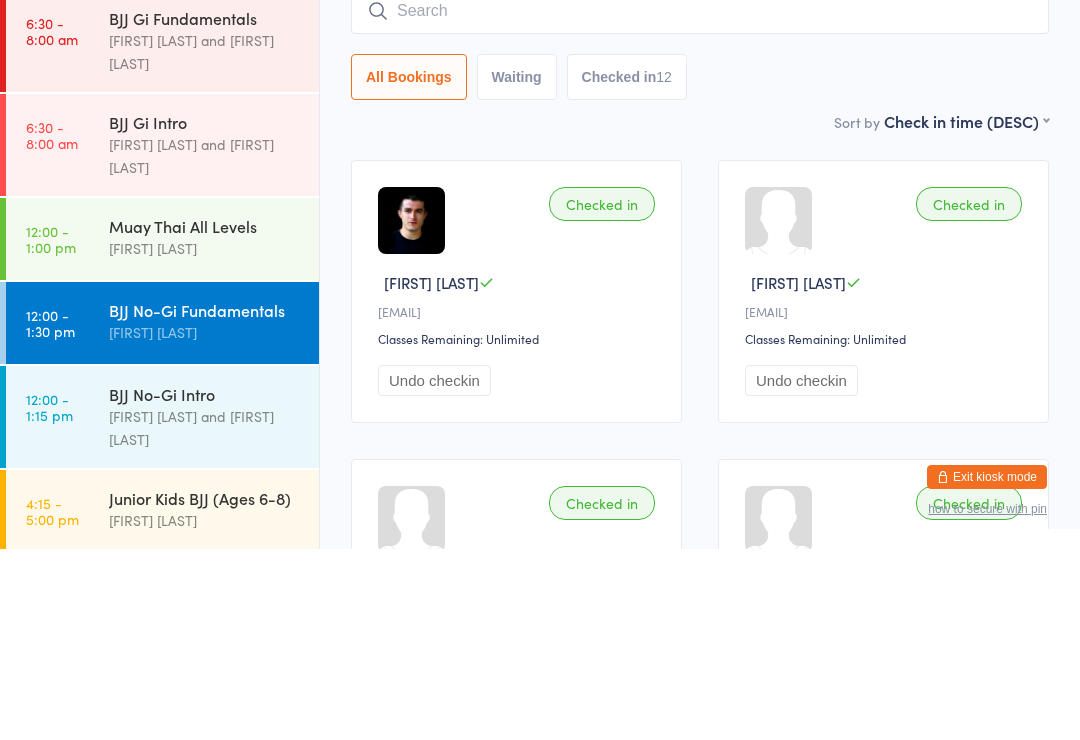 scroll, scrollTop: 191, scrollLeft: 0, axis: vertical 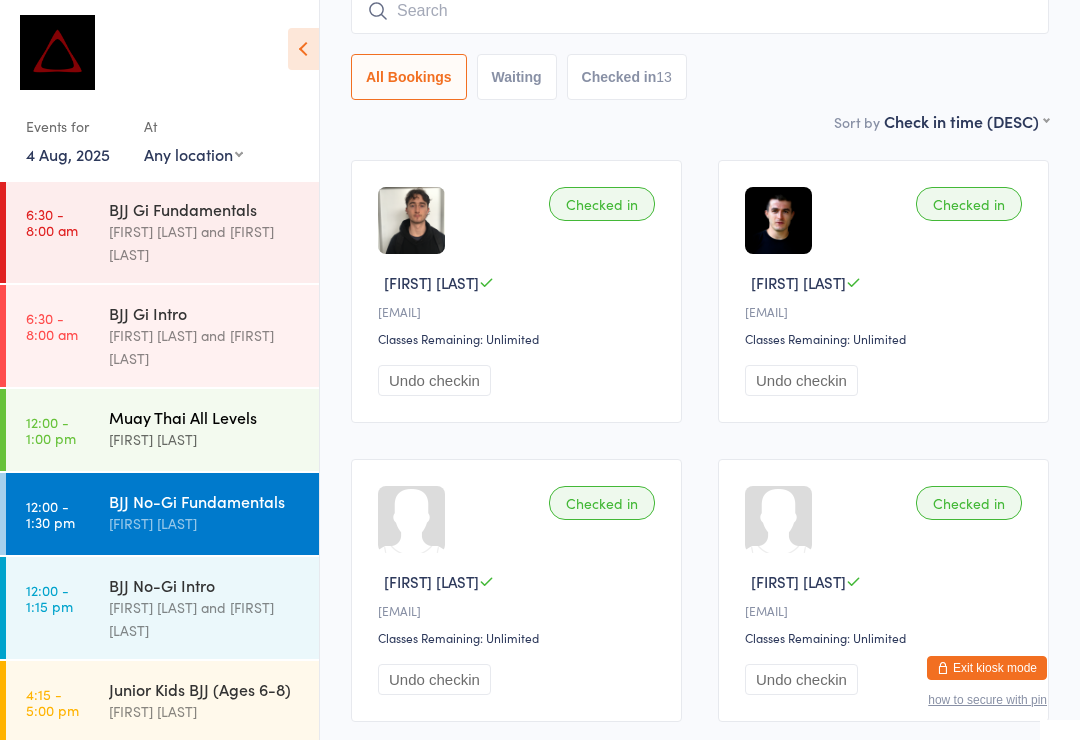 click on "Muay Thai All Levels" at bounding box center (205, 417) 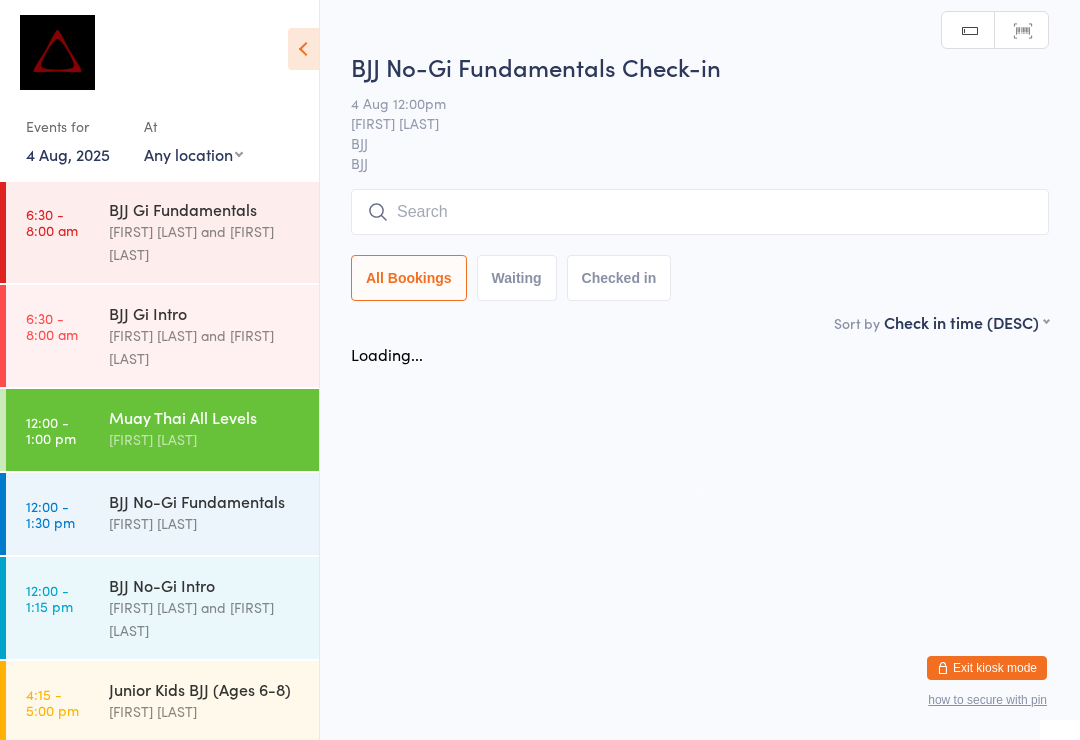 scroll, scrollTop: 0, scrollLeft: 0, axis: both 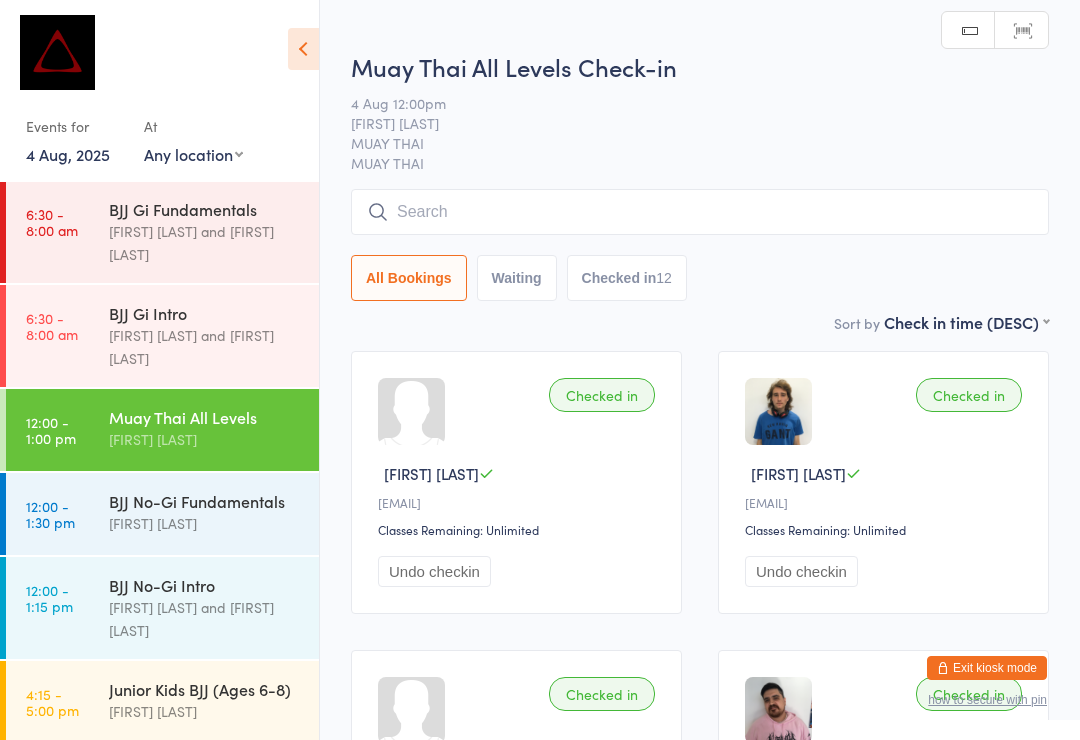 click at bounding box center (700, 212) 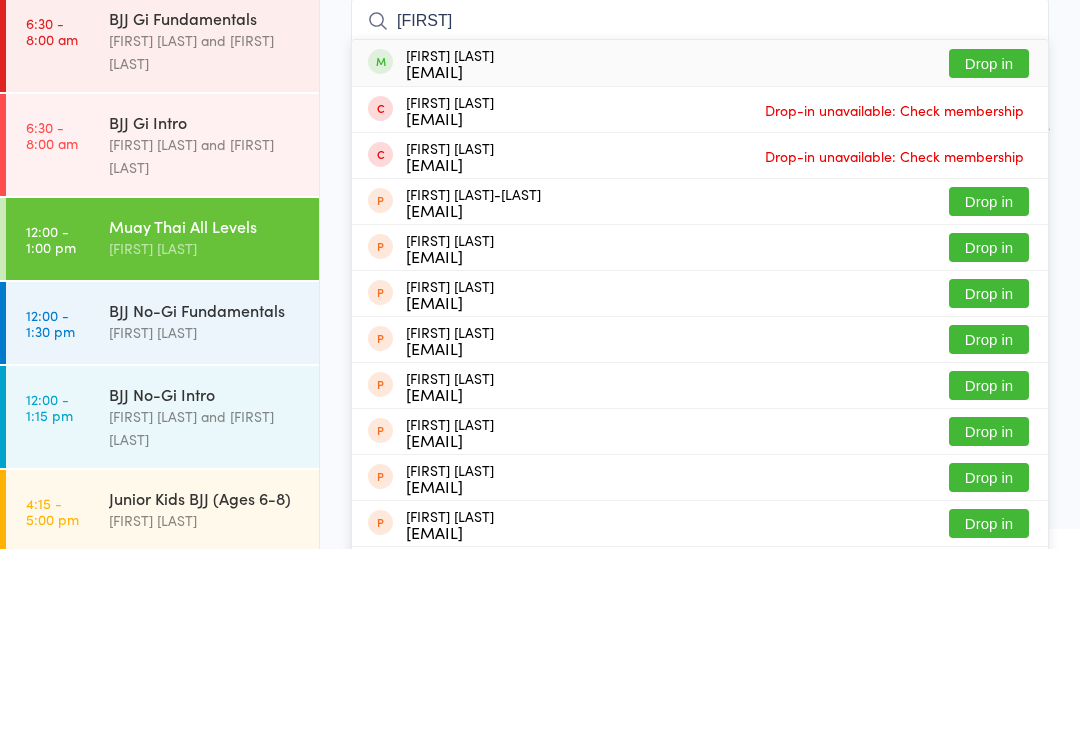 type on "[FIRST]" 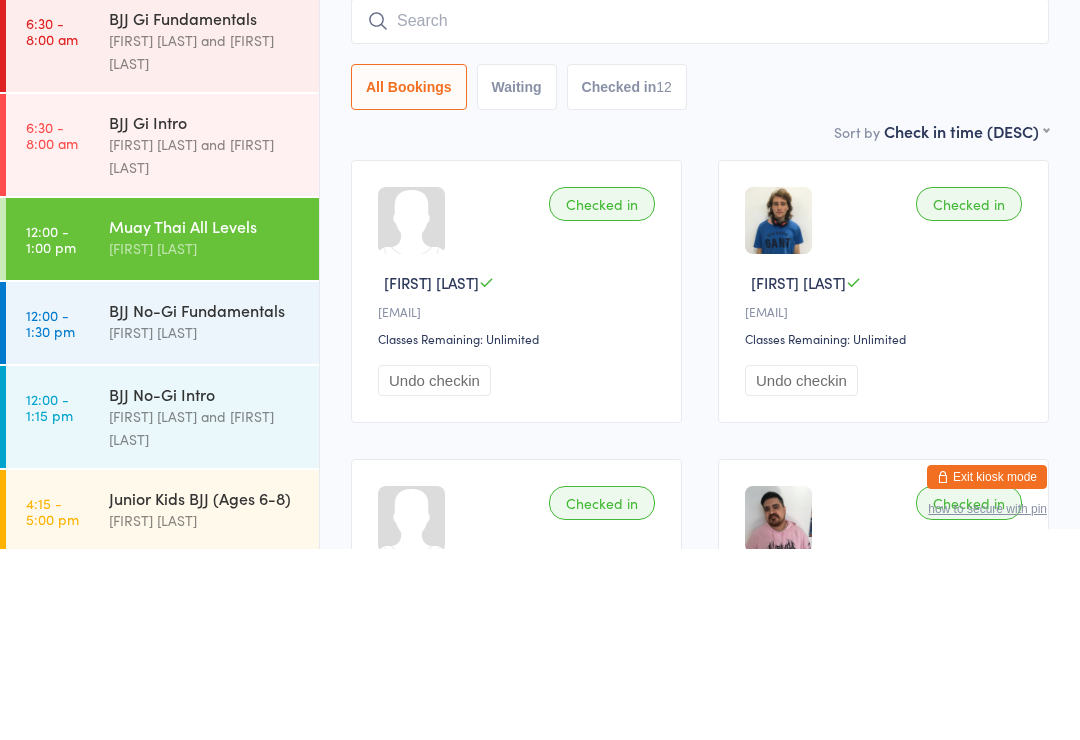 scroll, scrollTop: 191, scrollLeft: 0, axis: vertical 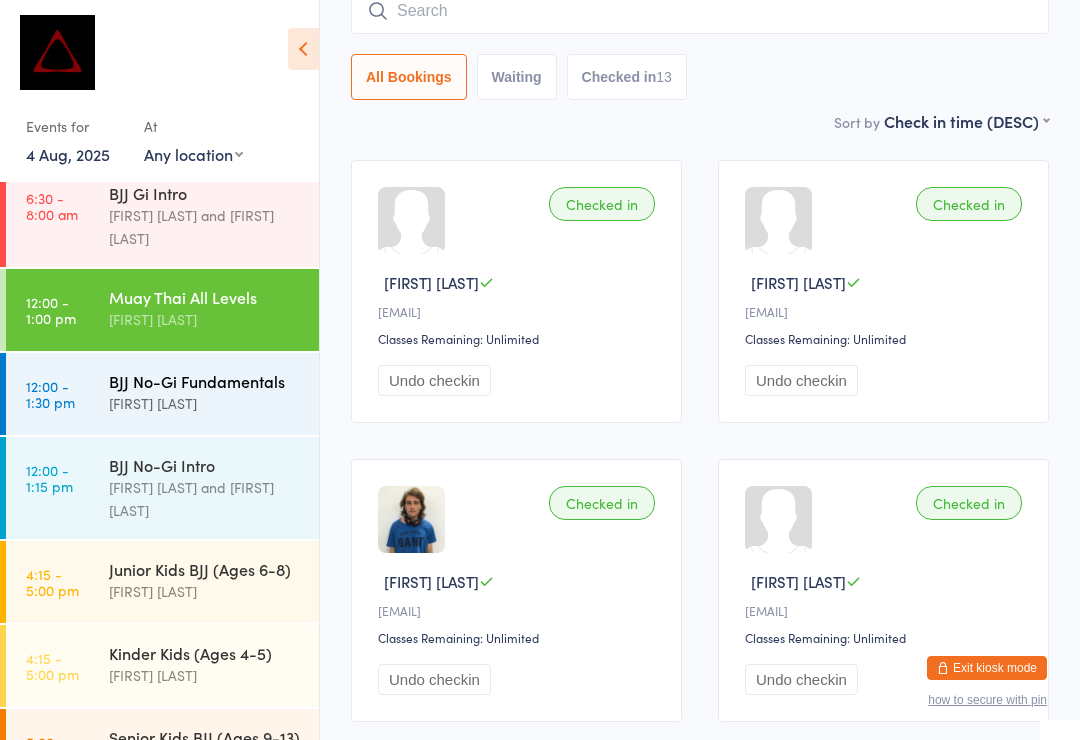 click on "[FIRST] [LAST]" at bounding box center [205, 403] 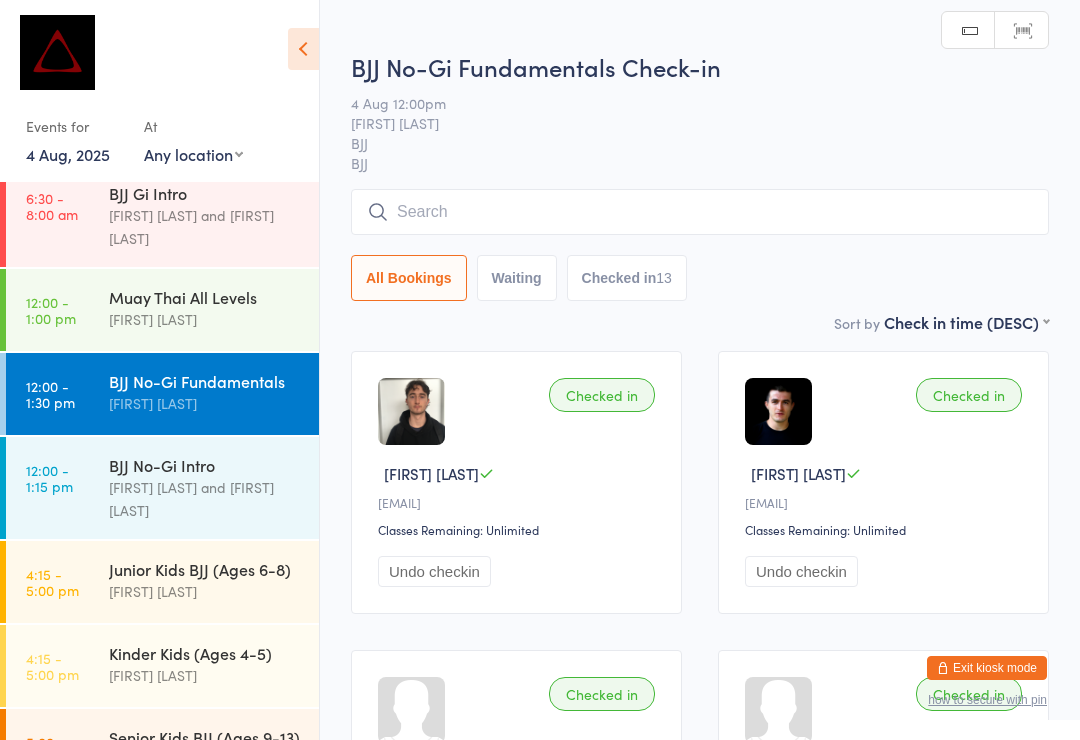 click at bounding box center [700, 212] 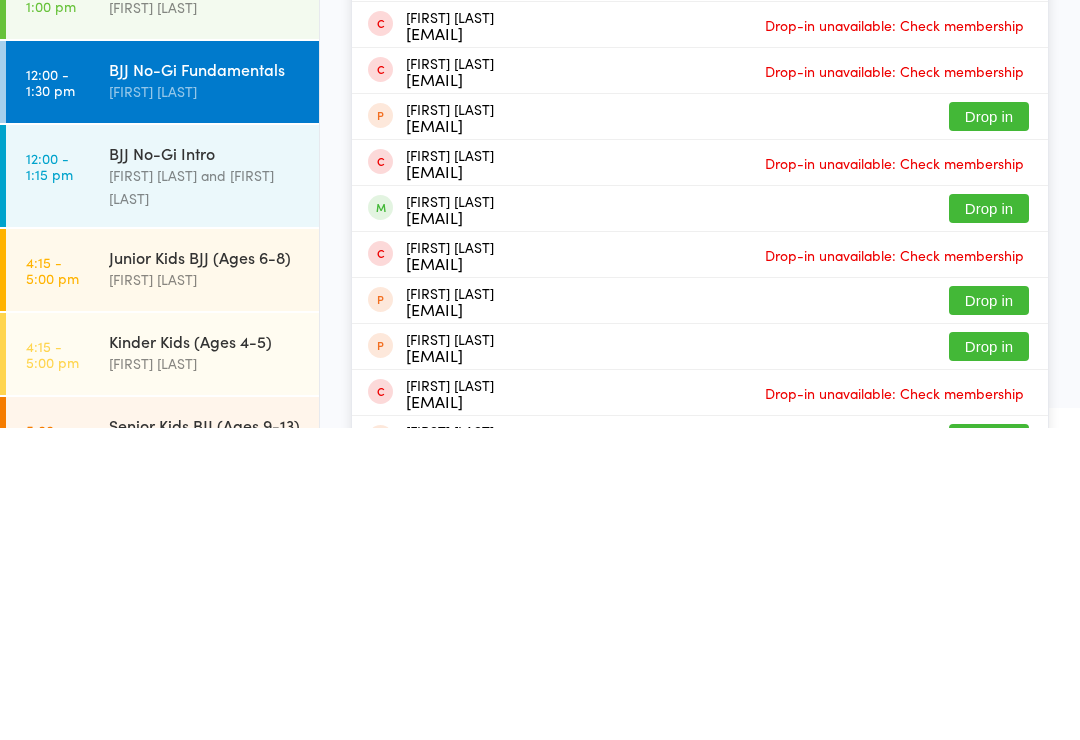type on "Elliot" 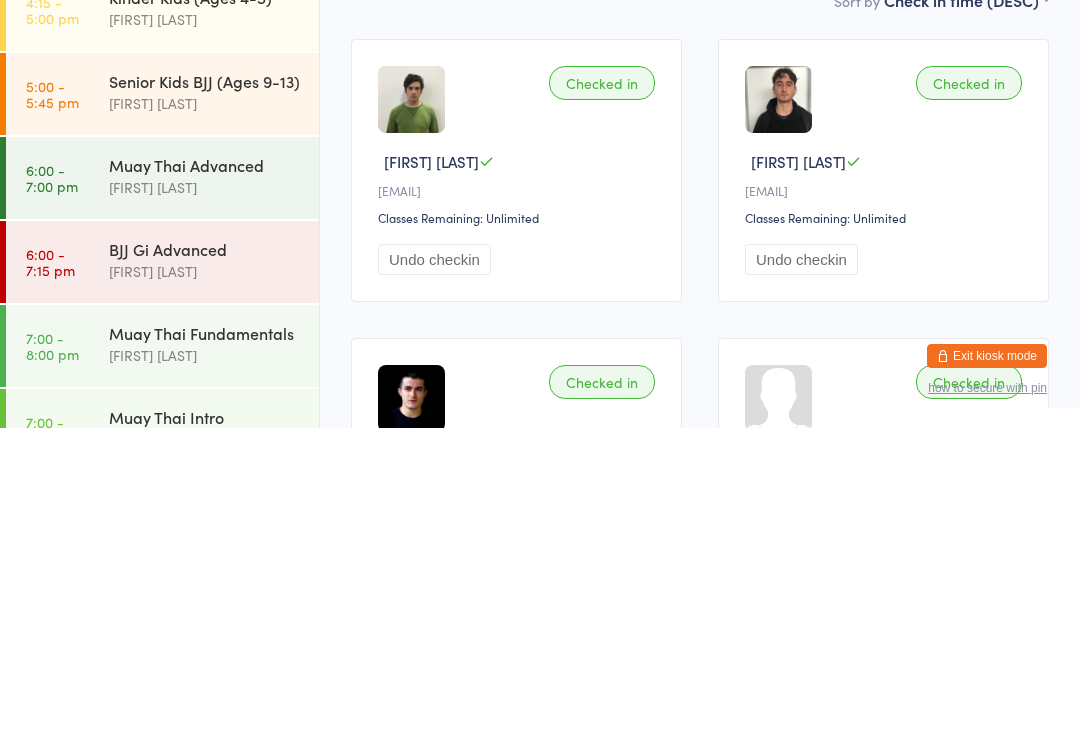 scroll, scrollTop: 637, scrollLeft: 0, axis: vertical 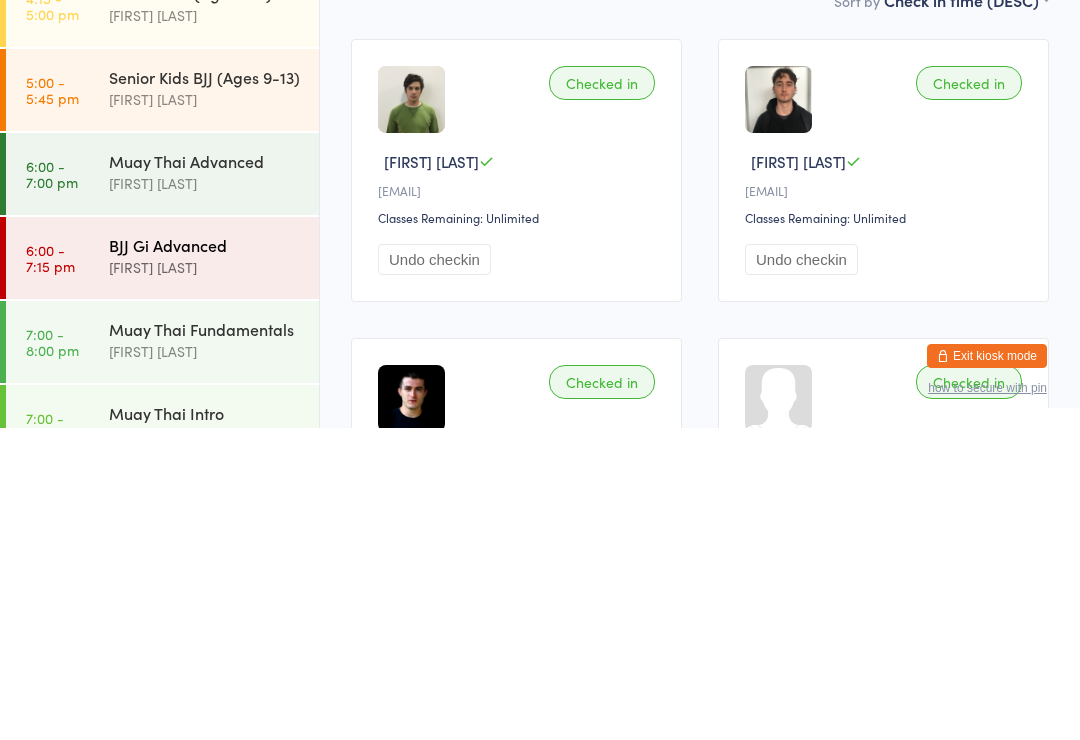 click on "BJJ Gi Advanced" at bounding box center (205, 557) 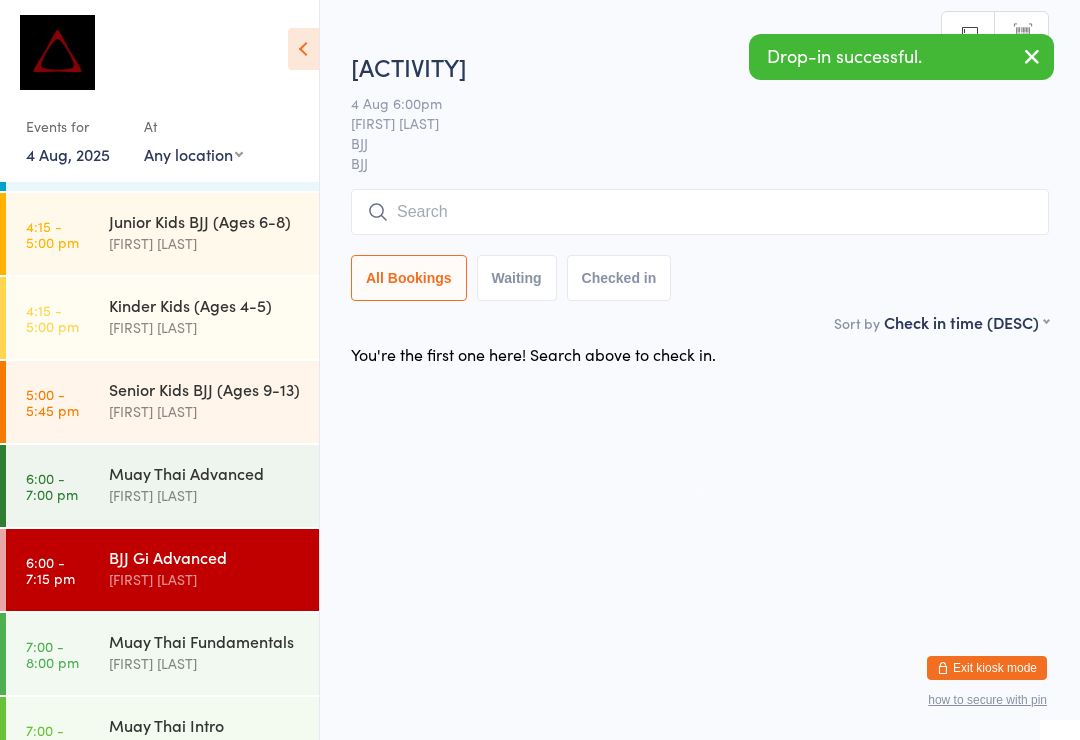 click at bounding box center (700, 212) 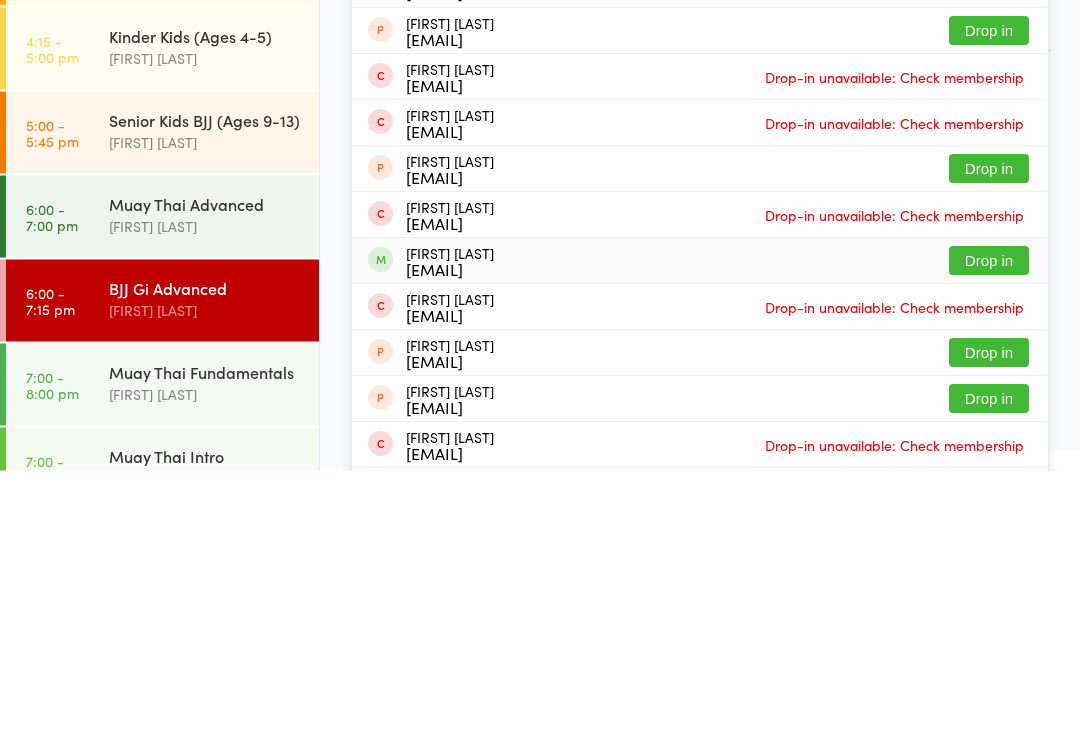 type on "Elliot" 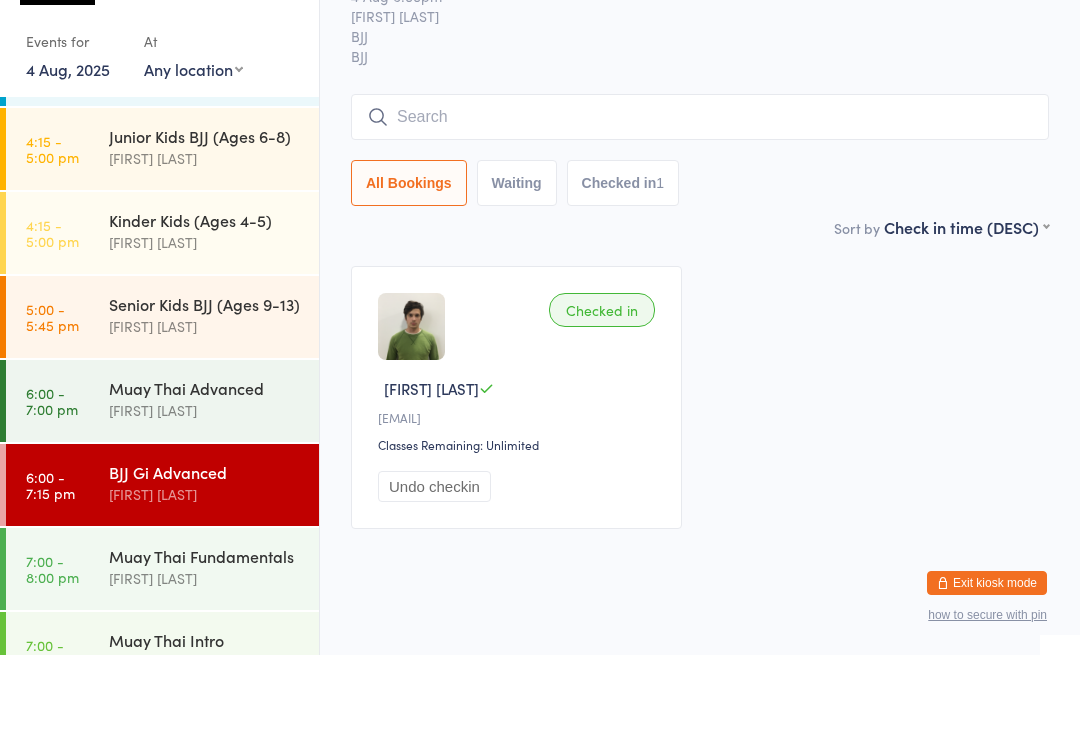 scroll, scrollTop: 38, scrollLeft: 0, axis: vertical 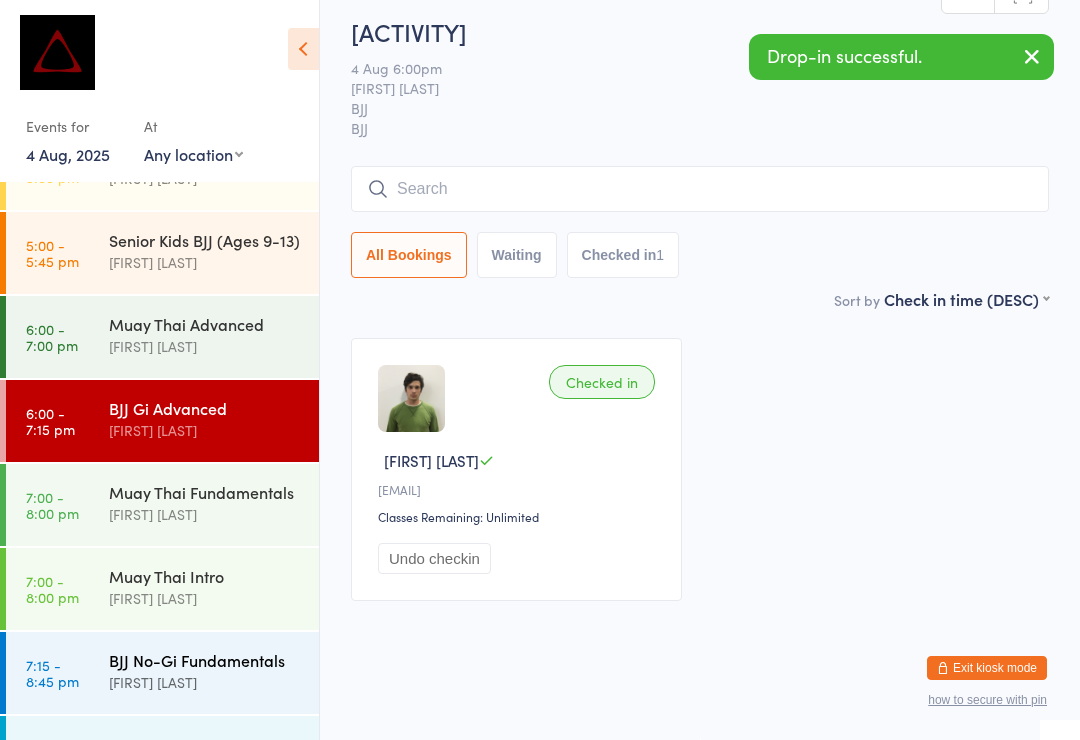 click on "BJJ No-Gi Fundamentals" at bounding box center [205, 660] 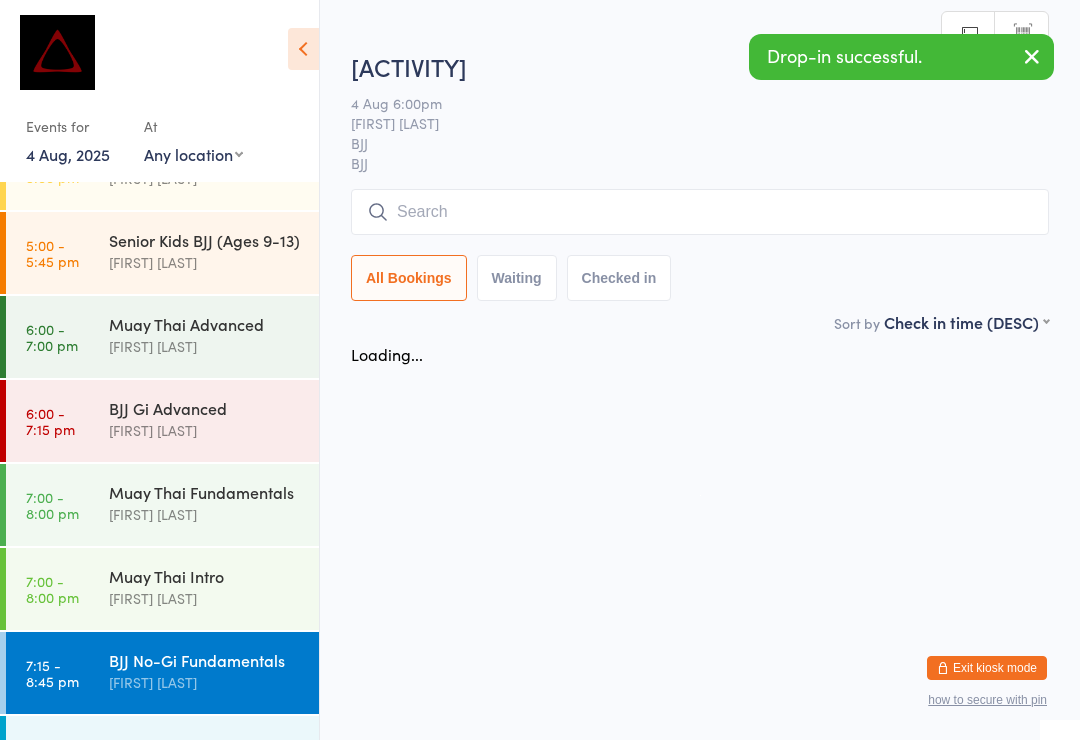 scroll, scrollTop: 0, scrollLeft: 0, axis: both 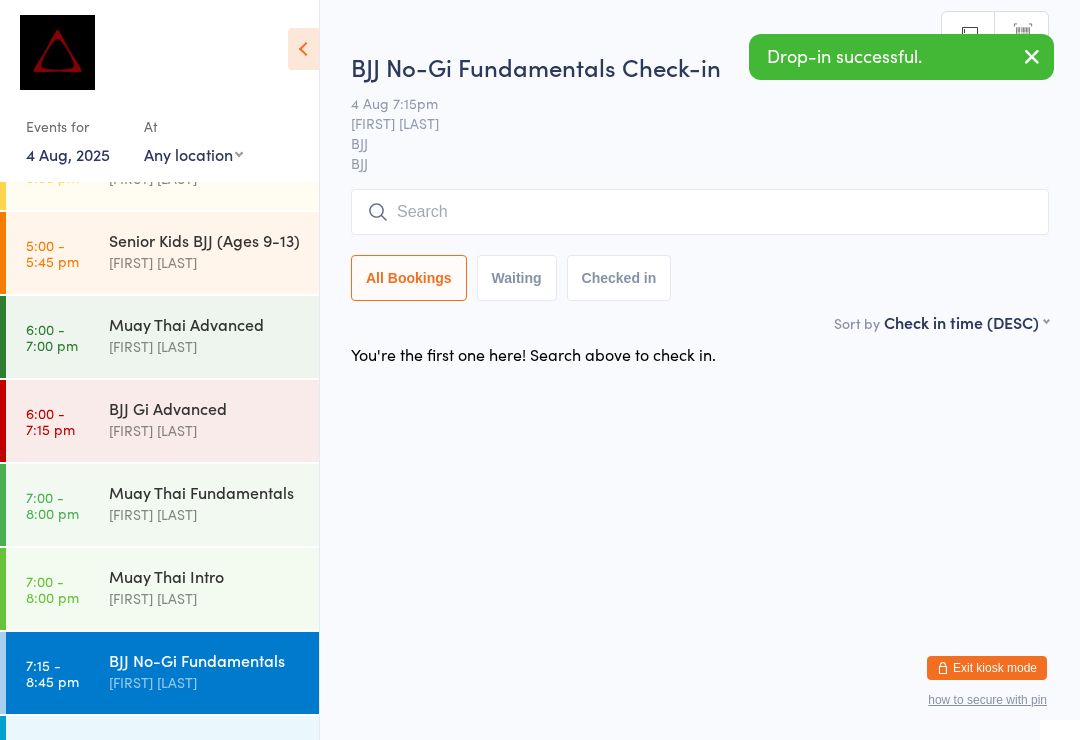 click on "BJJ No-Gi Fundamentals Check-in 4 Aug 7:15pm [FIRST] [LAST] BJJ BJJ Manual search Scanner input All Bookings Waiting Checked in" at bounding box center (700, 180) 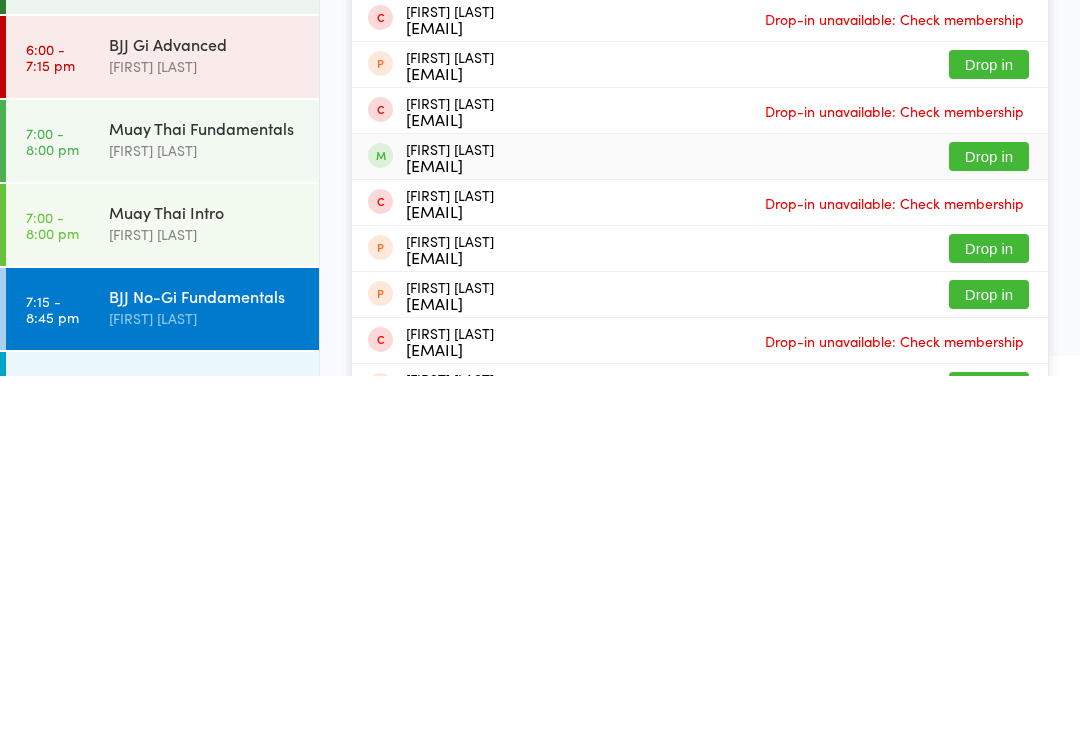 type on "Elliot" 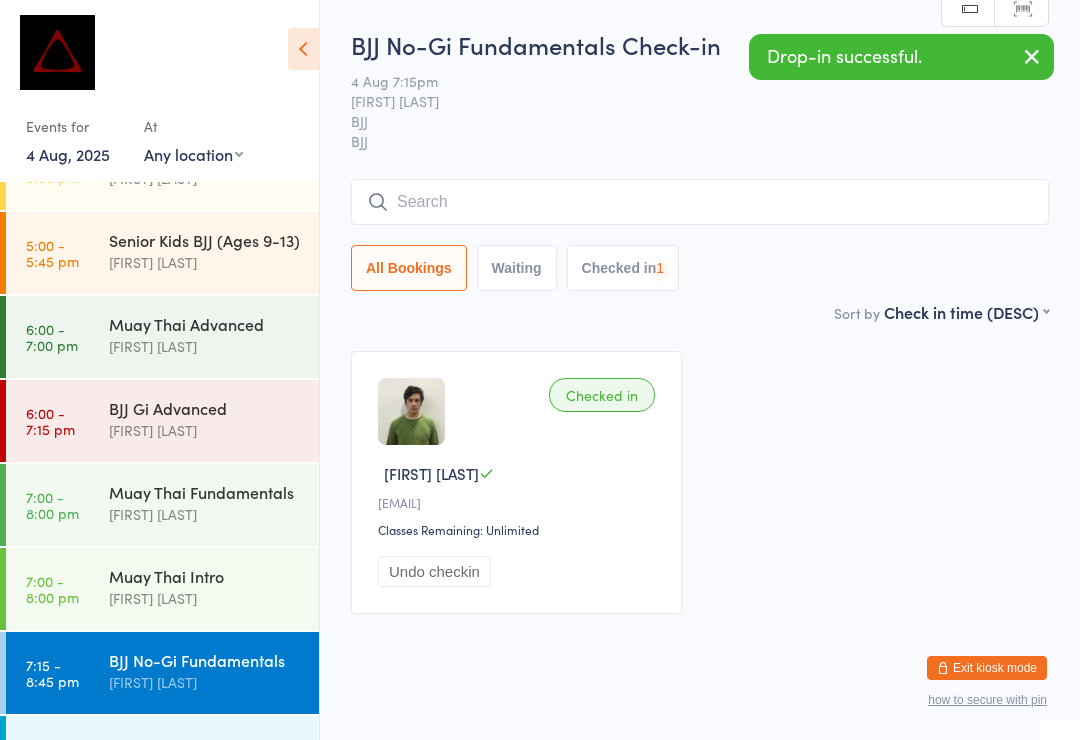 scroll, scrollTop: 26, scrollLeft: 0, axis: vertical 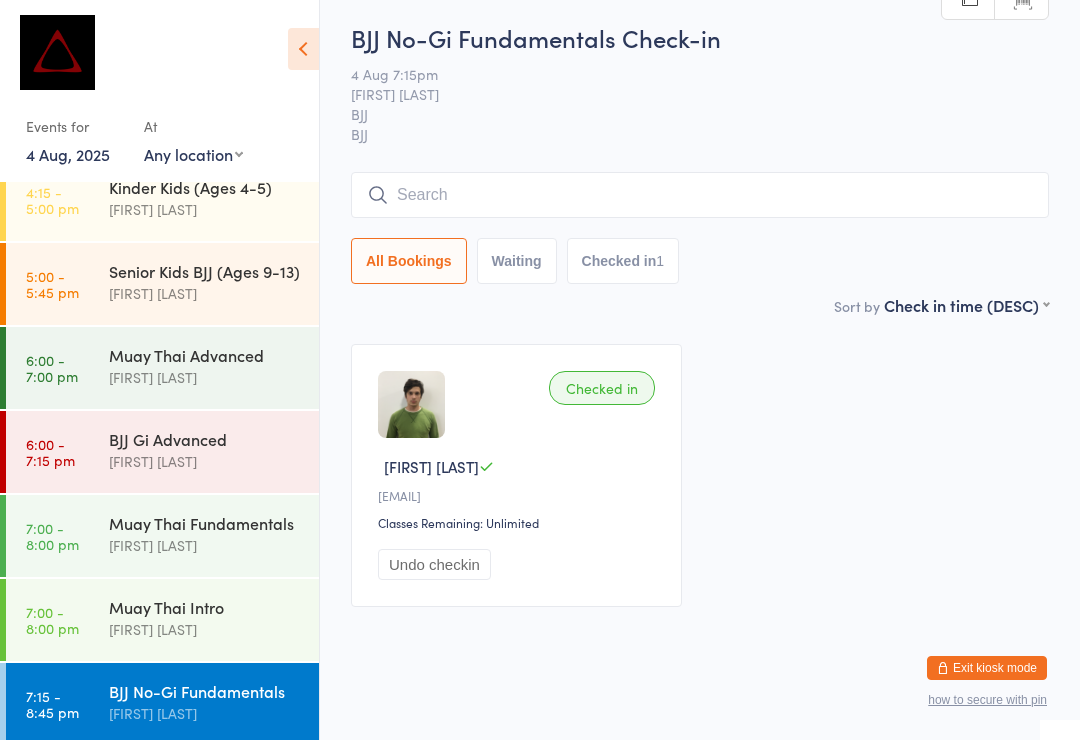 click on "[FIRST] [LAST] and [FIRST] [LAST]" at bounding box center [205, 809] 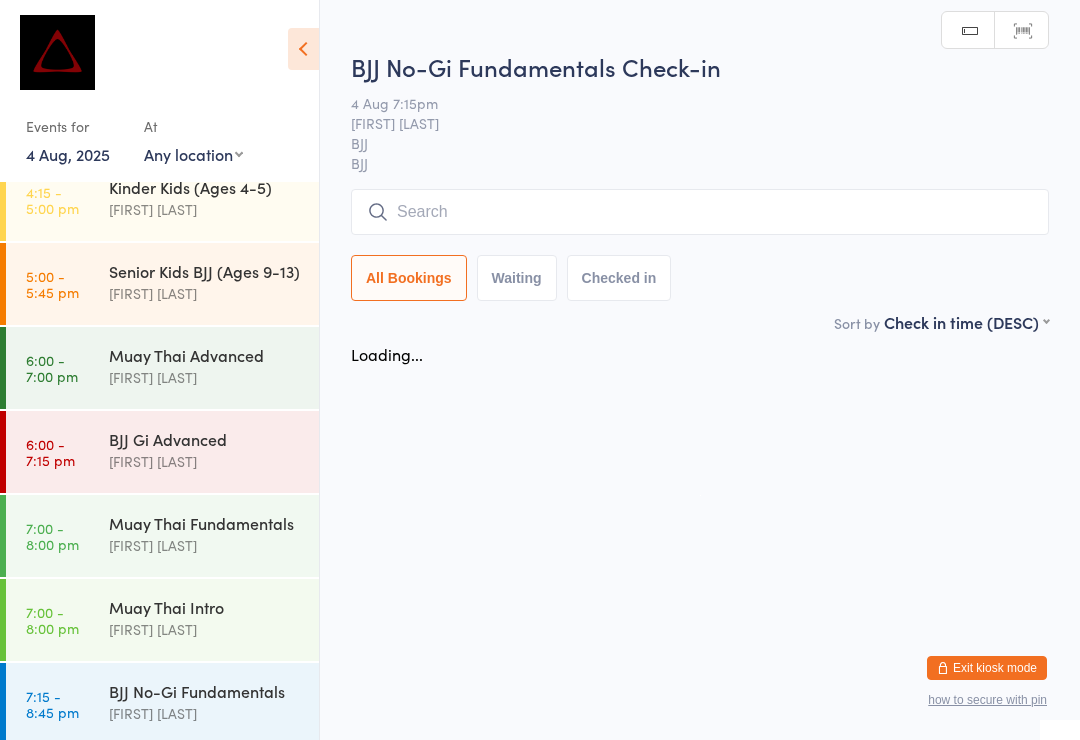 scroll, scrollTop: 0, scrollLeft: 0, axis: both 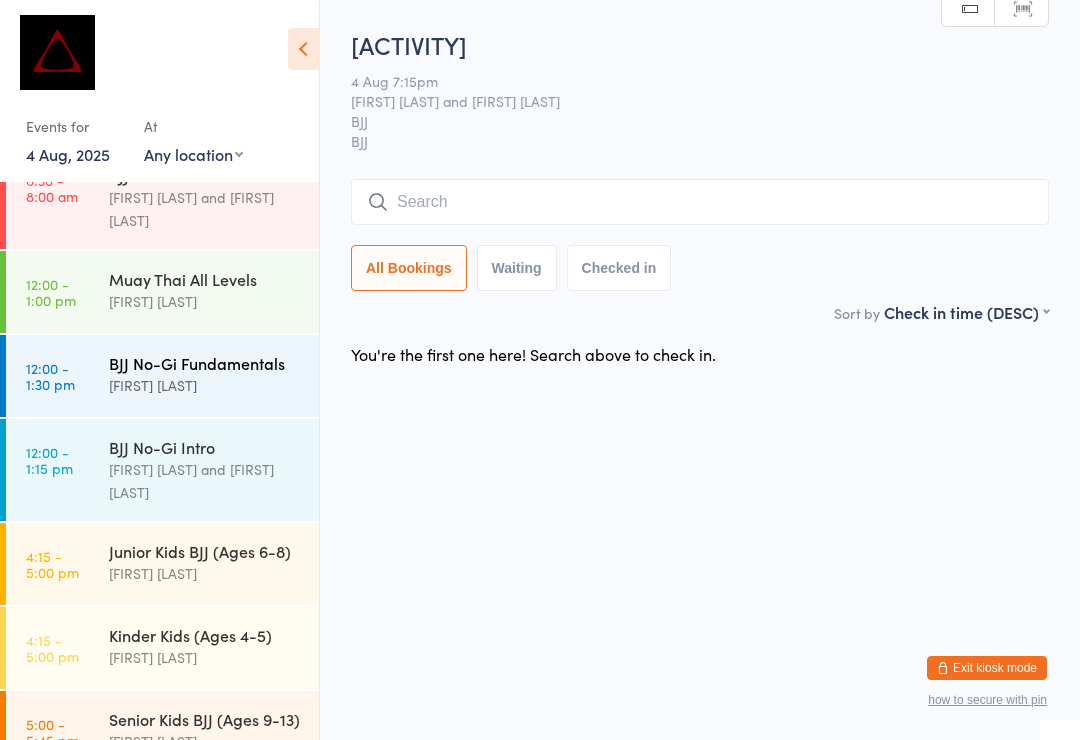 click on "[FIRST] [LAST]" at bounding box center (205, 385) 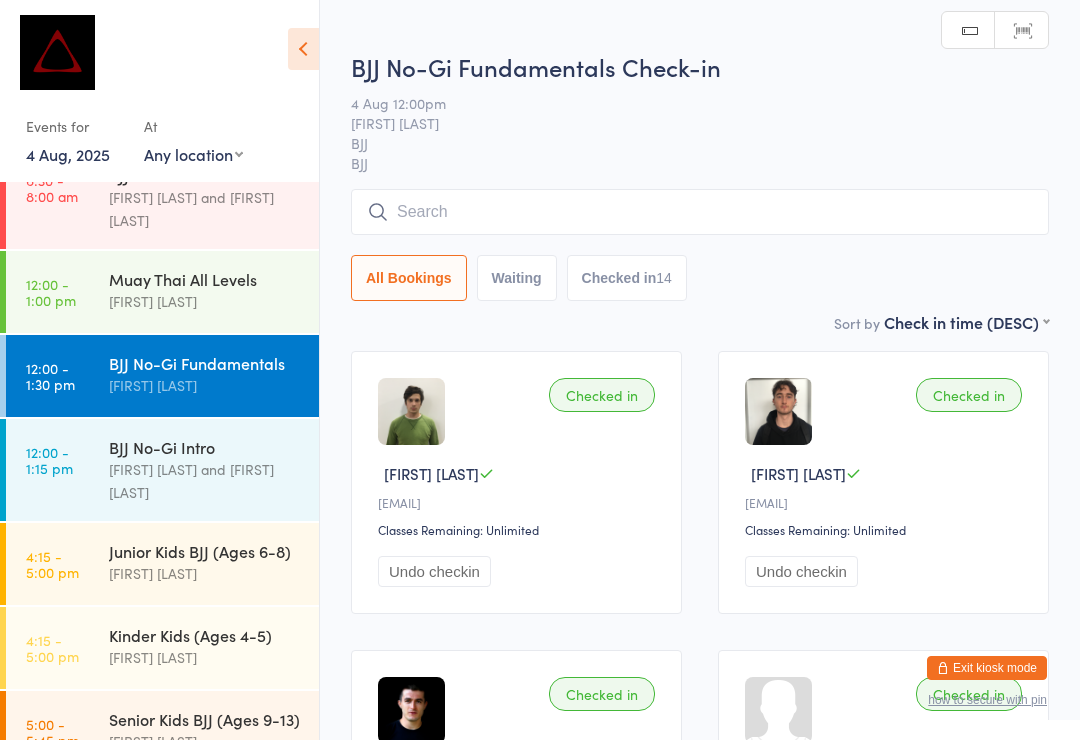 click at bounding box center [700, 212] 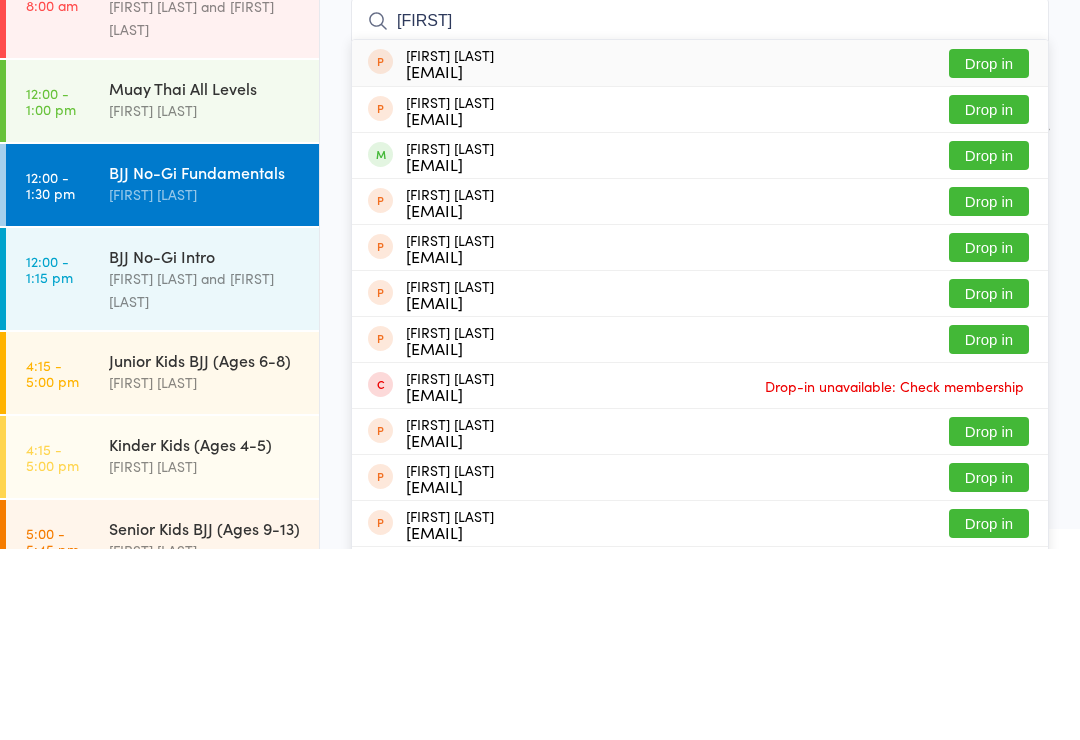 type on "[FIRST]" 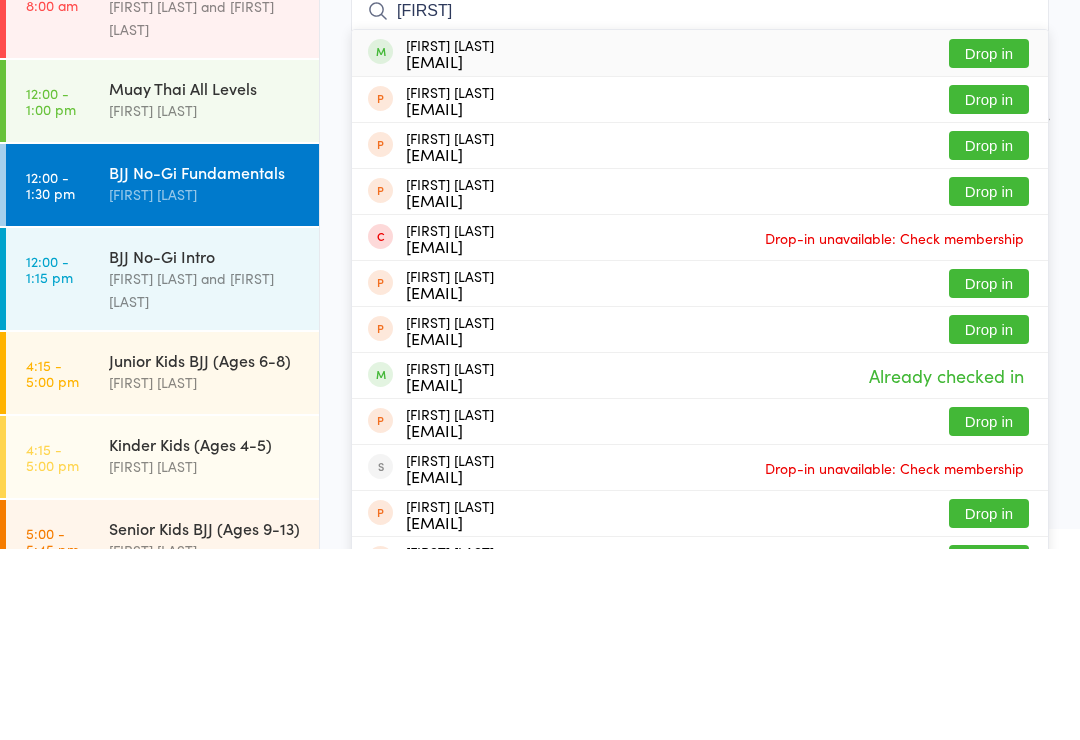 type on "[FIRST]" 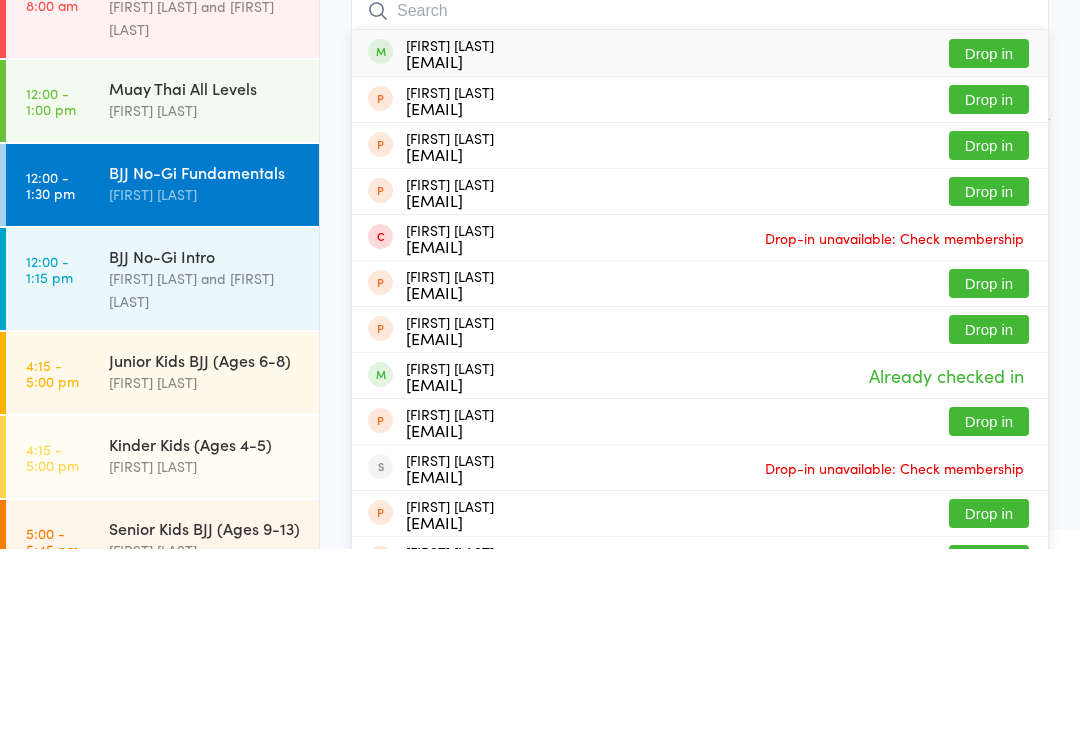 scroll, scrollTop: 191, scrollLeft: 0, axis: vertical 